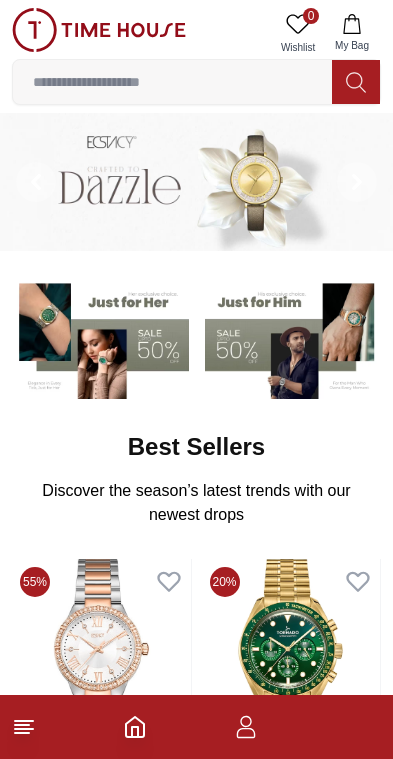 scroll, scrollTop: 0, scrollLeft: 0, axis: both 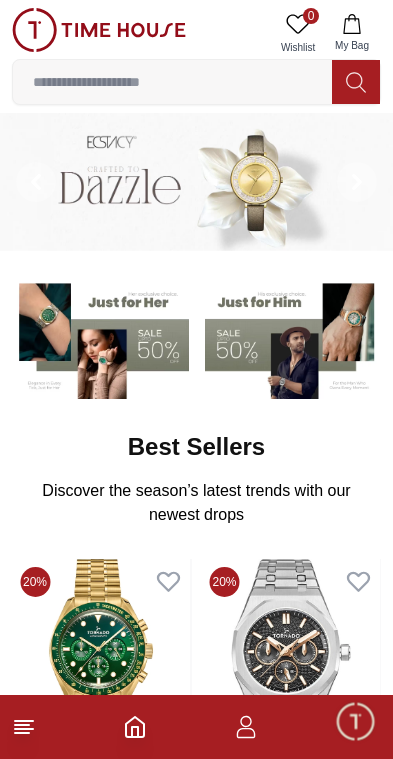 click 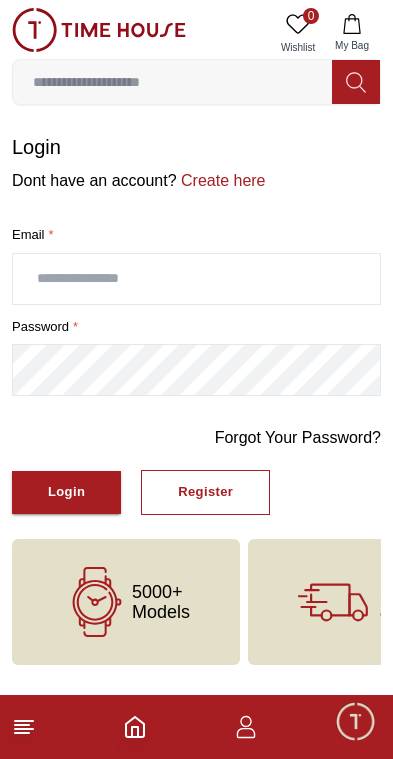 click on "Create here" at bounding box center (221, 180) 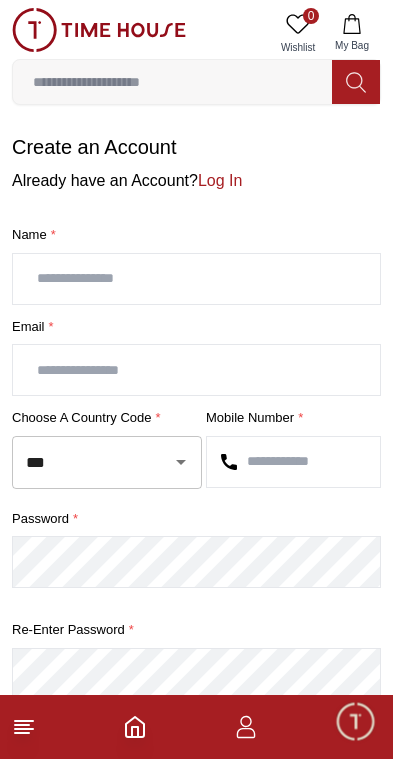 click at bounding box center (196, 279) 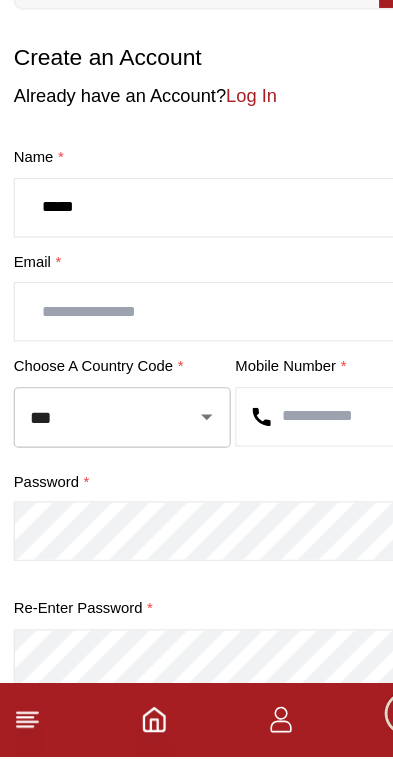 type on "*****" 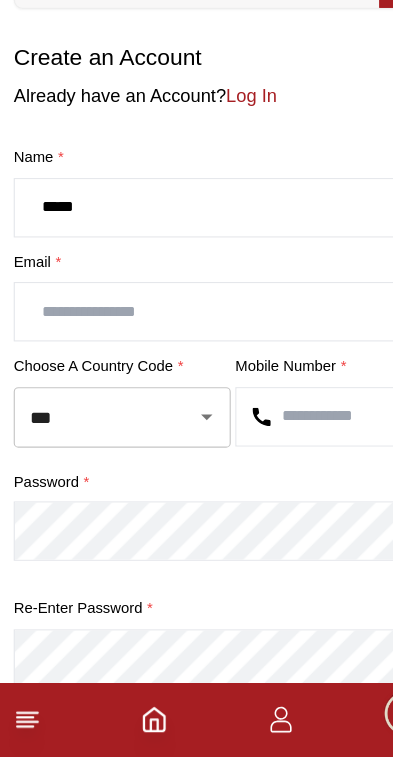 click at bounding box center [196, 370] 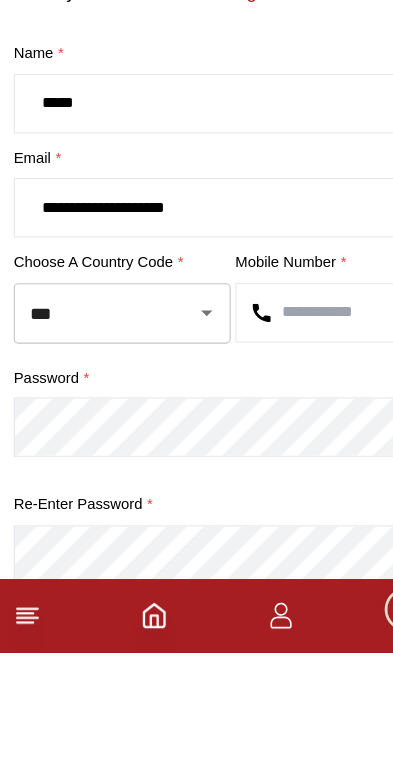 type on "**********" 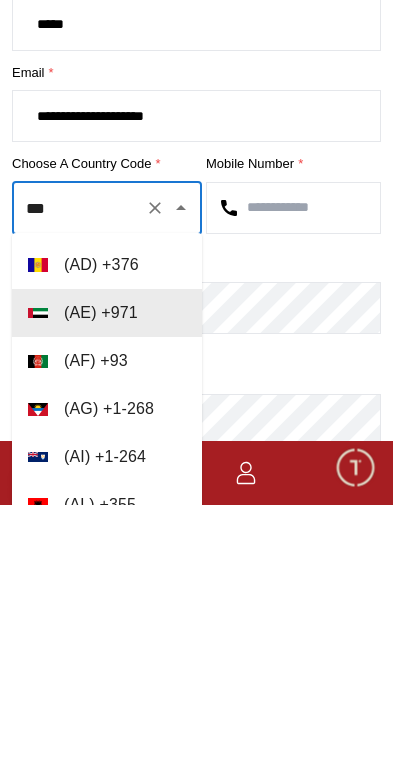 click at bounding box center [293, 462] 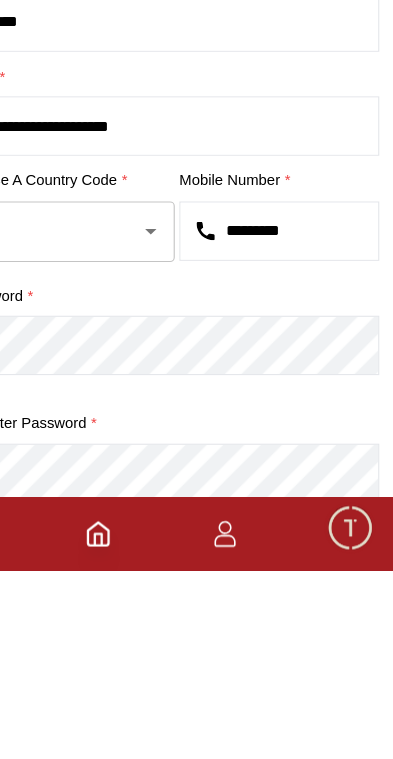 type on "*********" 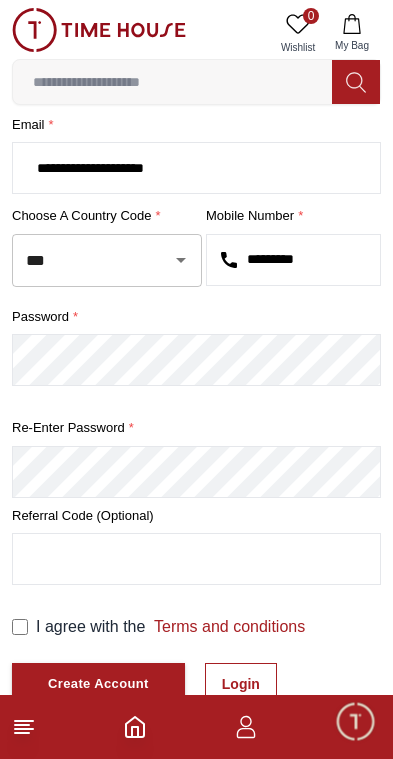 scroll, scrollTop: 202, scrollLeft: 0, axis: vertical 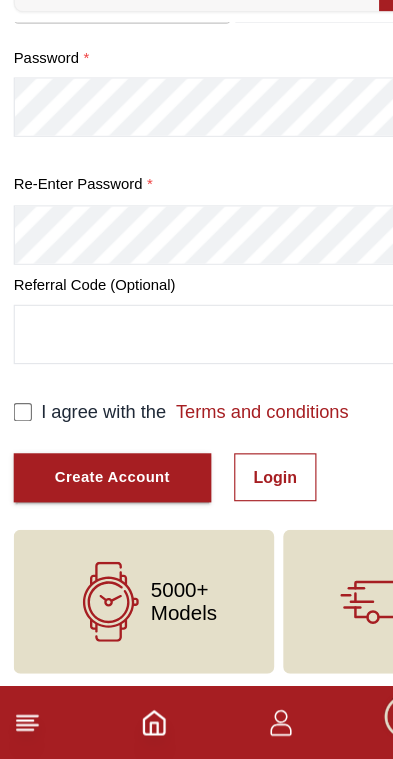 click on "I agree with the    Terms and conditions" at bounding box center [170, 455] 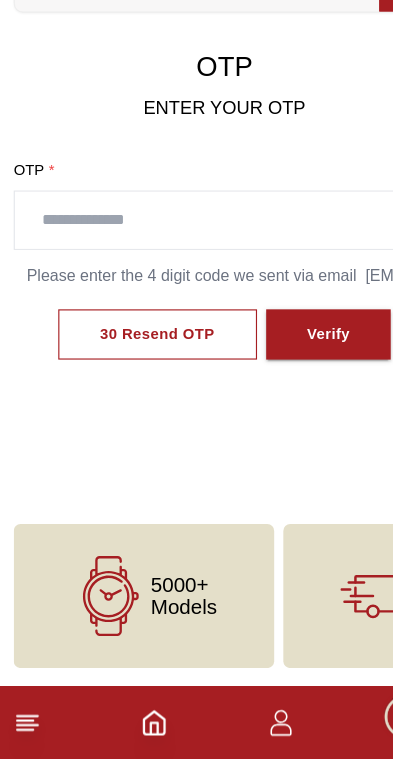 scroll, scrollTop: 0, scrollLeft: 0, axis: both 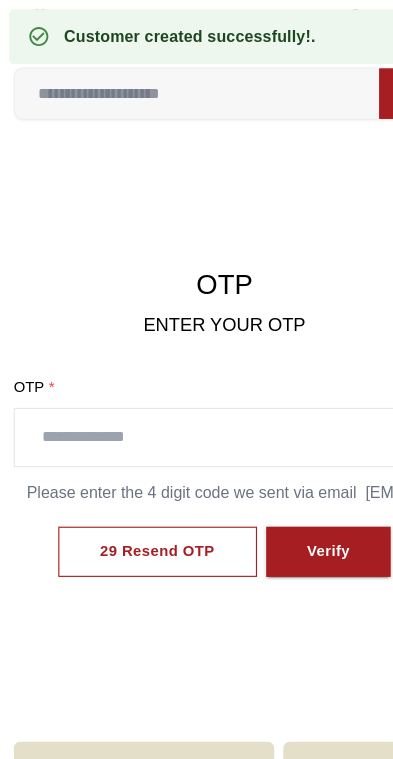 click at bounding box center [196, 383] 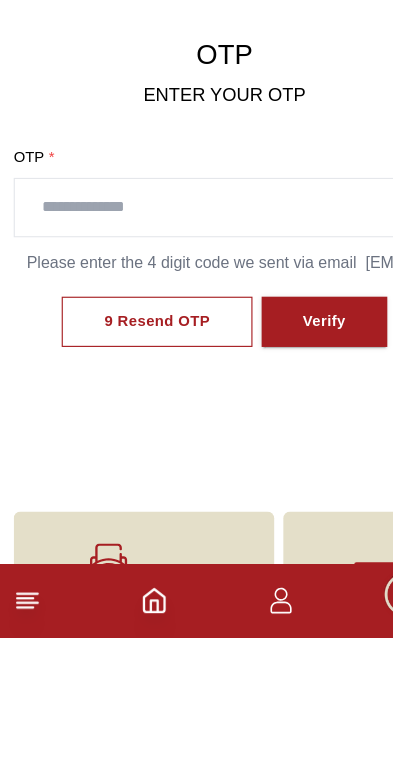 scroll, scrollTop: 106, scrollLeft: 0, axis: vertical 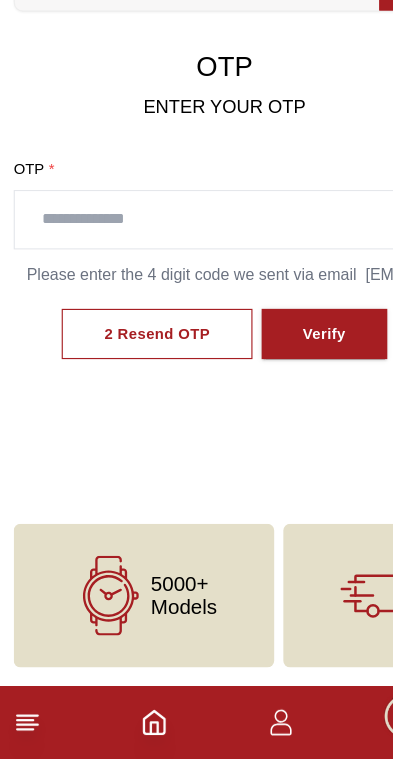 click on "Please enter the 4 digit code we sent via email    mo****@gmail.com" at bounding box center (196, 335) 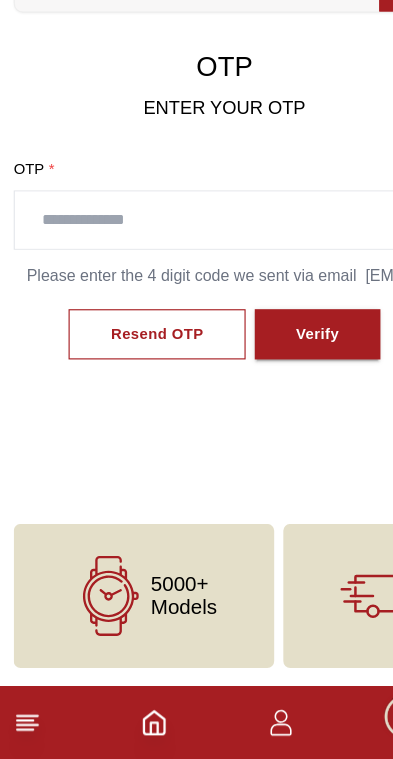click on "Resend OTP" at bounding box center (137, 387) 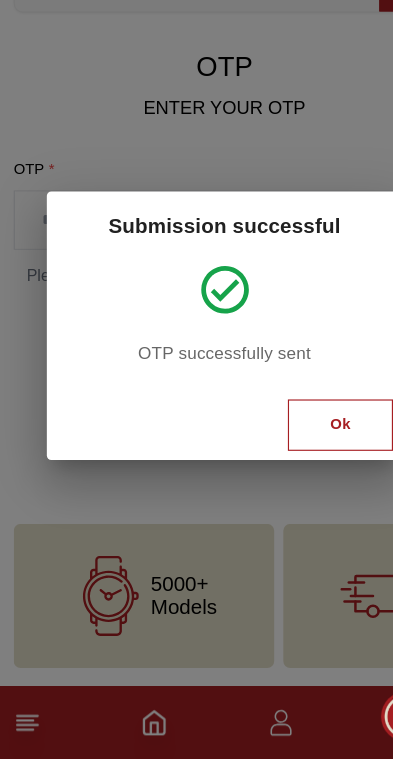 click on "Ok" at bounding box center (298, 466) 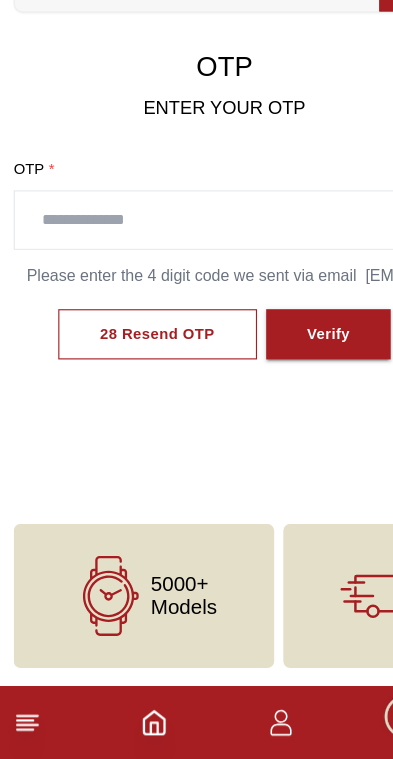click at bounding box center [196, 287] 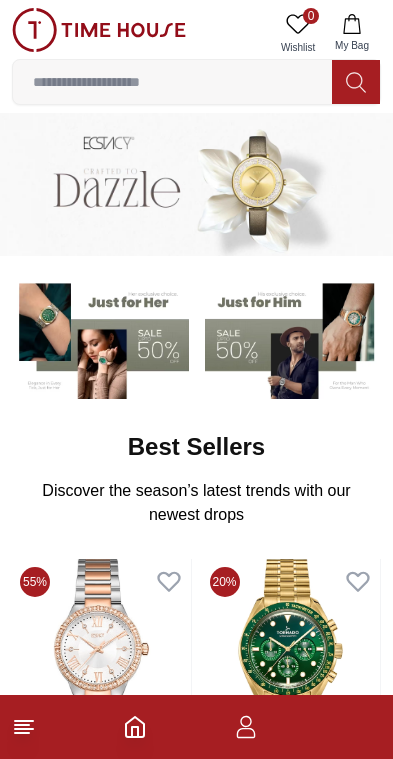 scroll, scrollTop: 0, scrollLeft: 0, axis: both 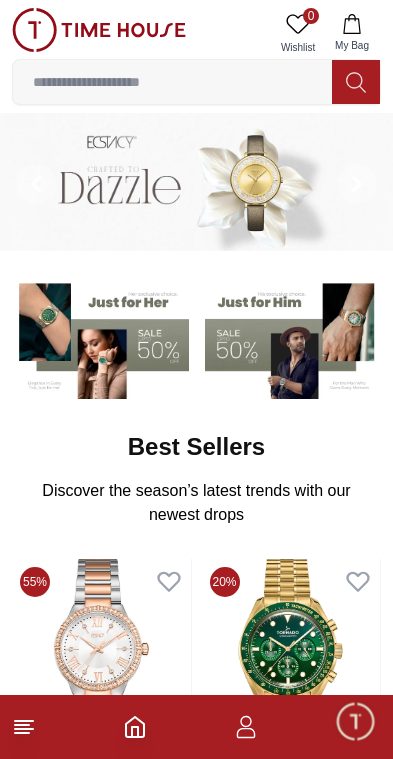 click at bounding box center (355, 721) 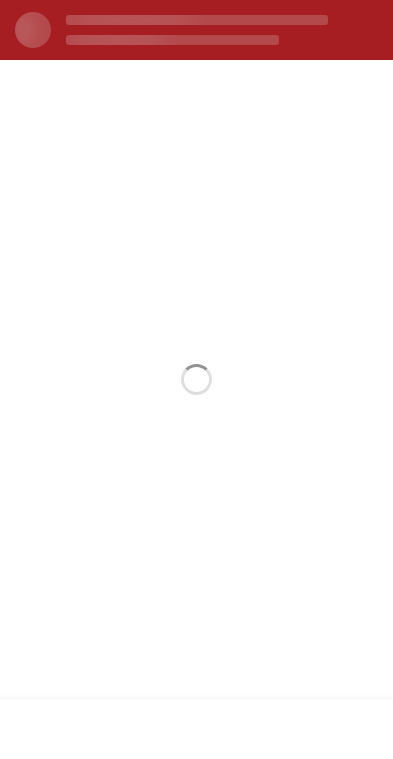 scroll, scrollTop: 0, scrollLeft: 0, axis: both 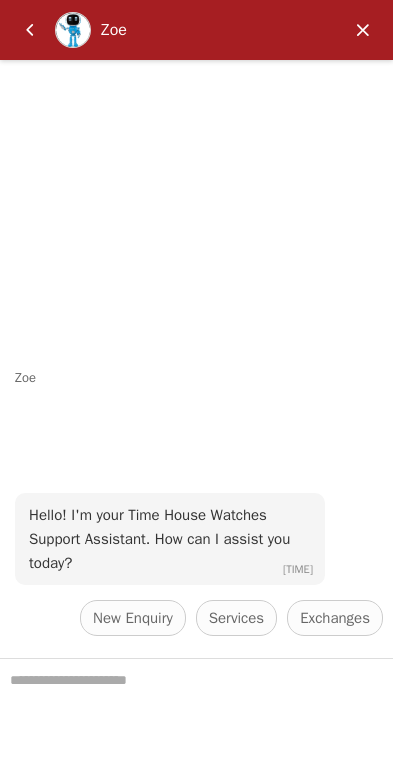 click at bounding box center (363, 30) 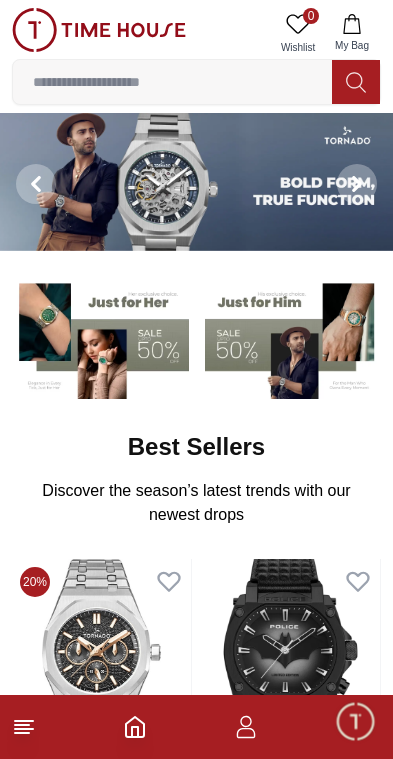 click 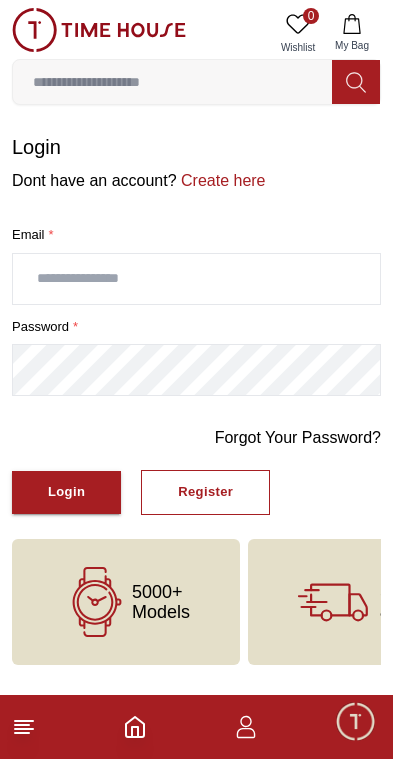 click on "Register" at bounding box center [205, 492] 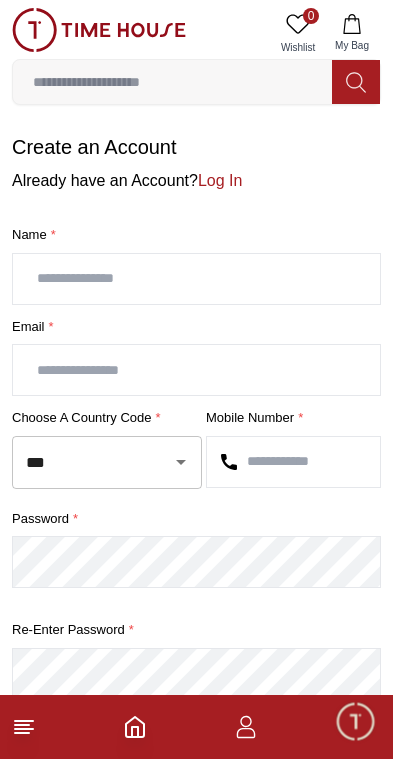 click at bounding box center (196, 279) 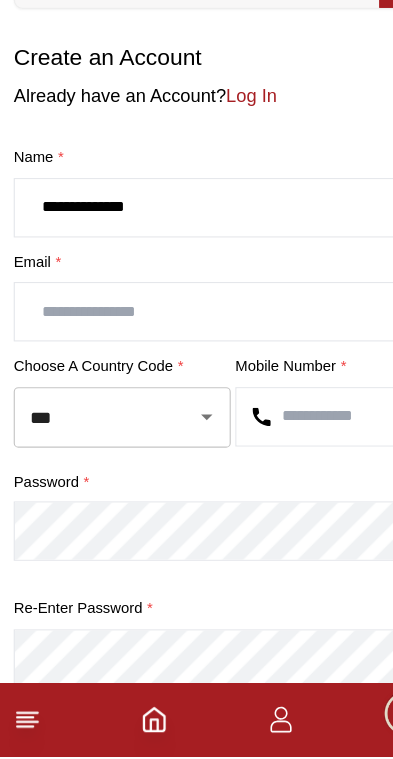 type on "**********" 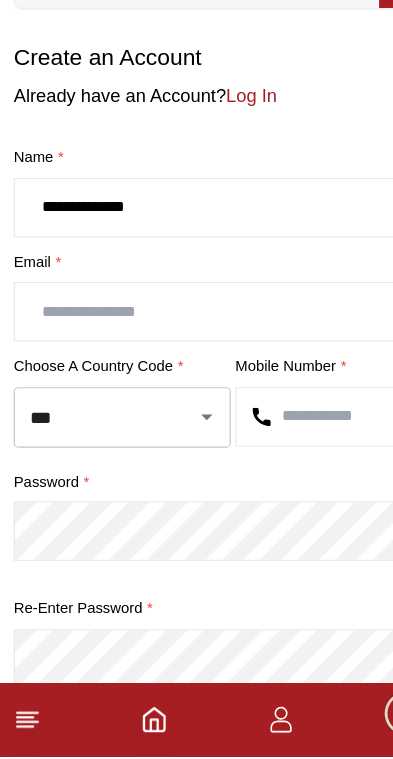 click at bounding box center (196, 370) 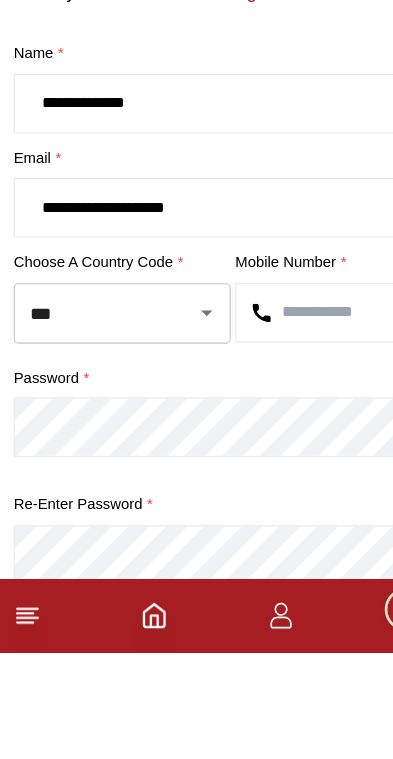 type on "**********" 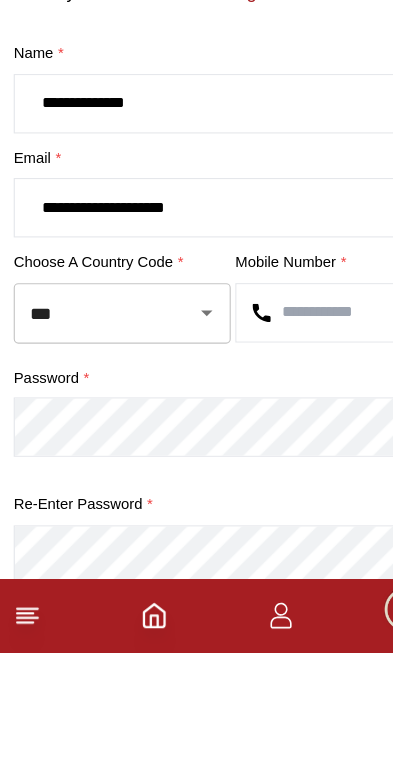 click at bounding box center (293, 462) 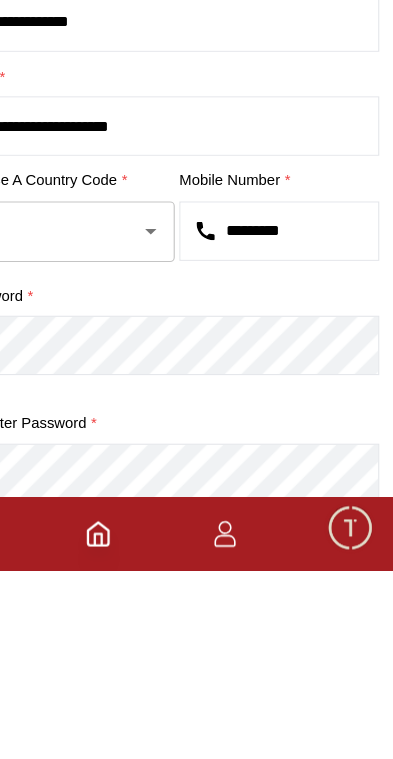 type on "*********" 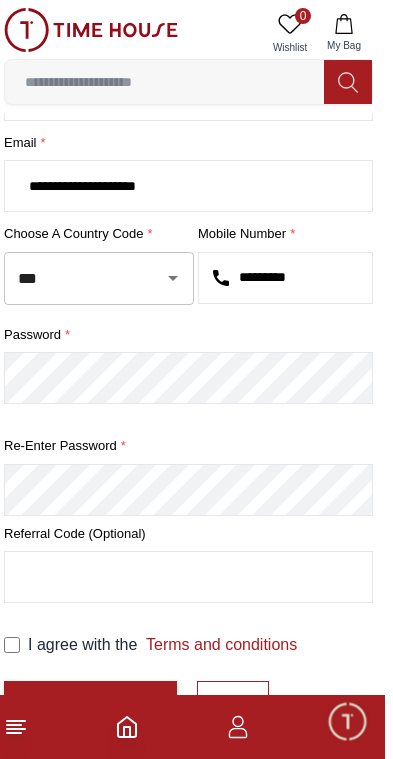 scroll, scrollTop: 199, scrollLeft: 0, axis: vertical 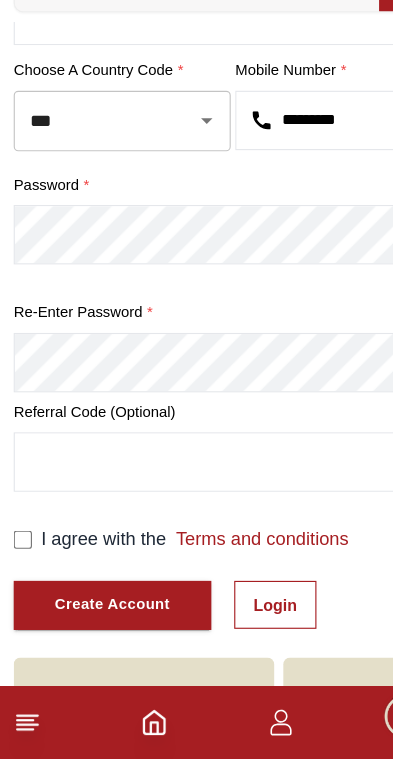 click on "Create Account" at bounding box center [98, 624] 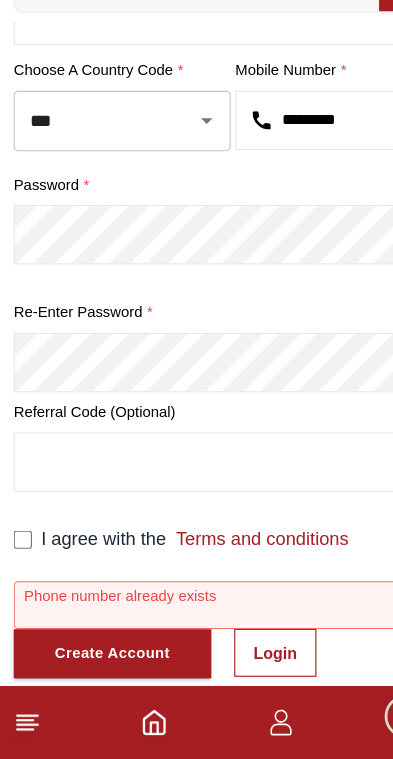 click on "Login" at bounding box center [241, 666] 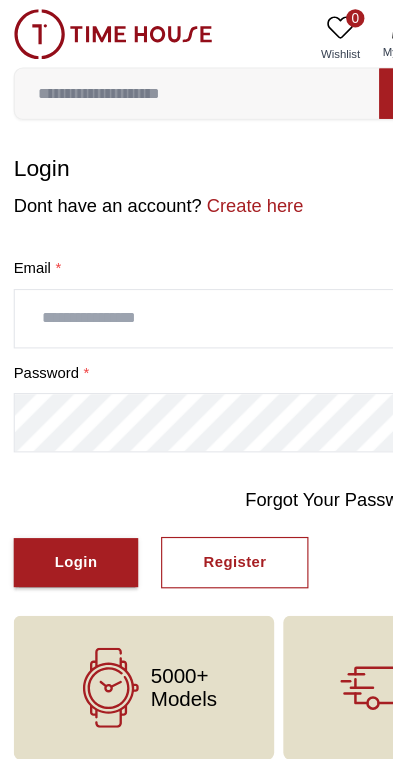 click at bounding box center (196, 279) 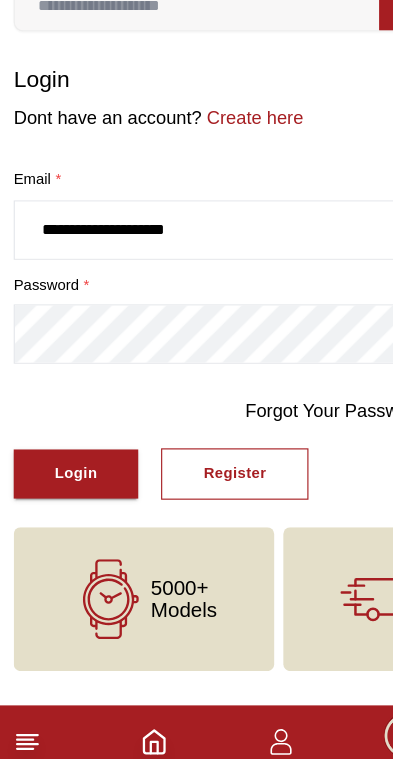 type on "**********" 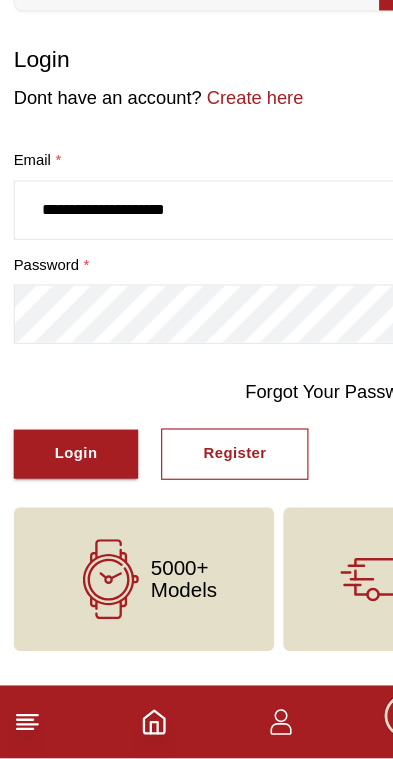 click on "Login" at bounding box center (66, 492) 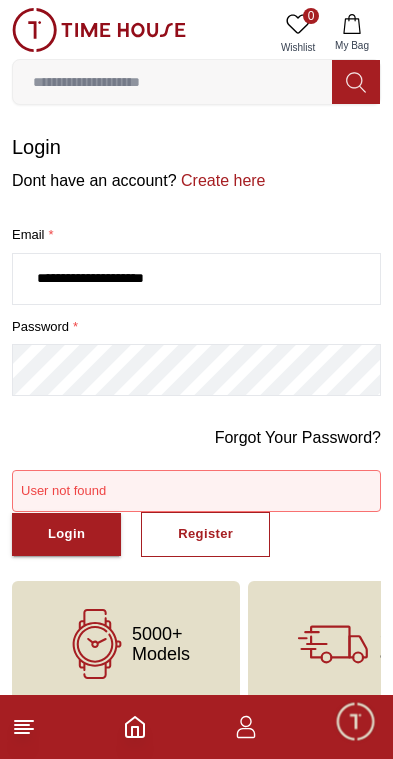 click on "Register" at bounding box center (205, 534) 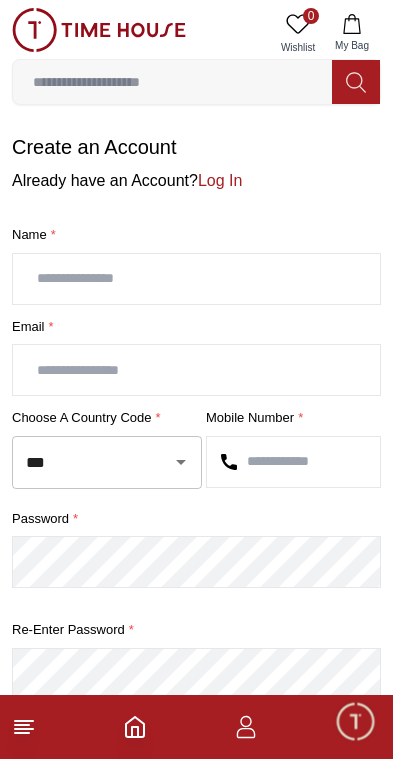 click 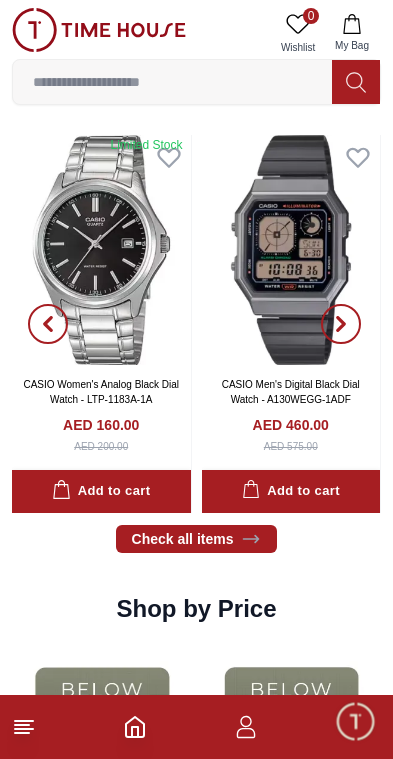 click at bounding box center [172, 82] 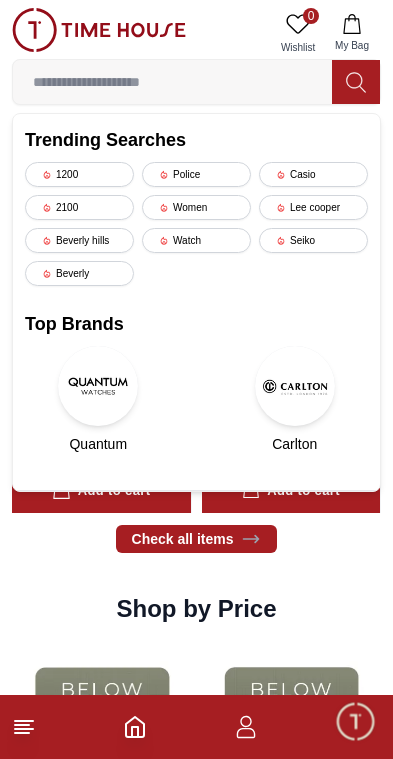 scroll, scrollTop: 1820, scrollLeft: 0, axis: vertical 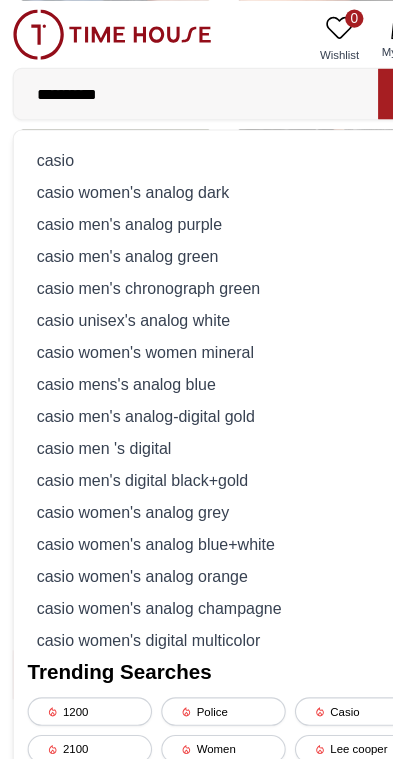 type on "**********" 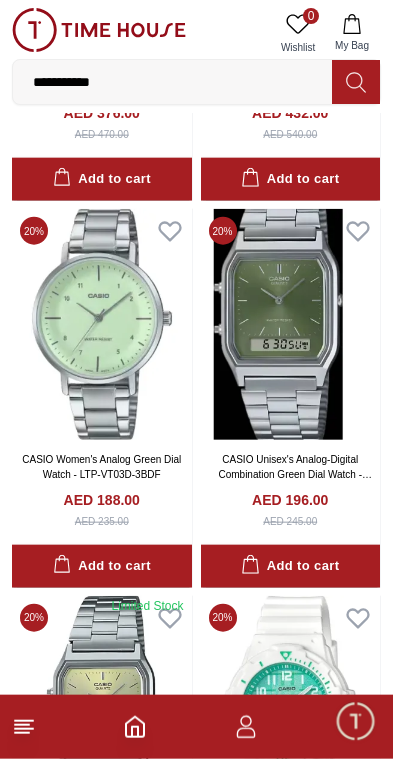 scroll, scrollTop: 2317, scrollLeft: 0, axis: vertical 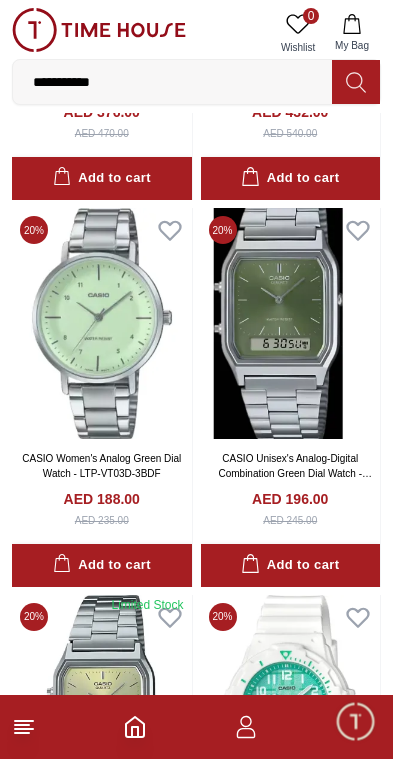 click at bounding box center (291, 323) 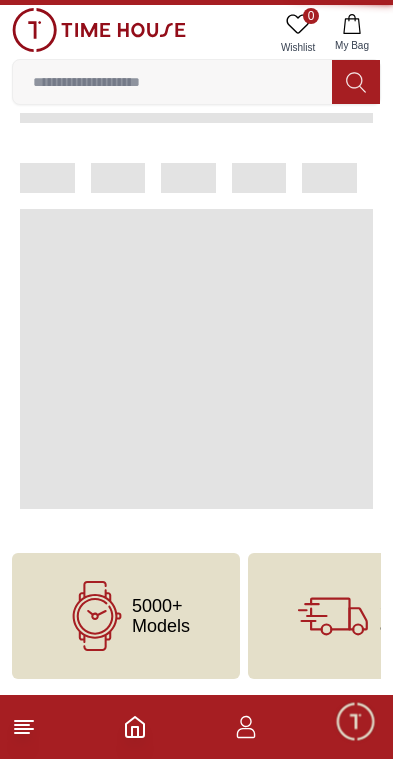 scroll, scrollTop: 0, scrollLeft: 0, axis: both 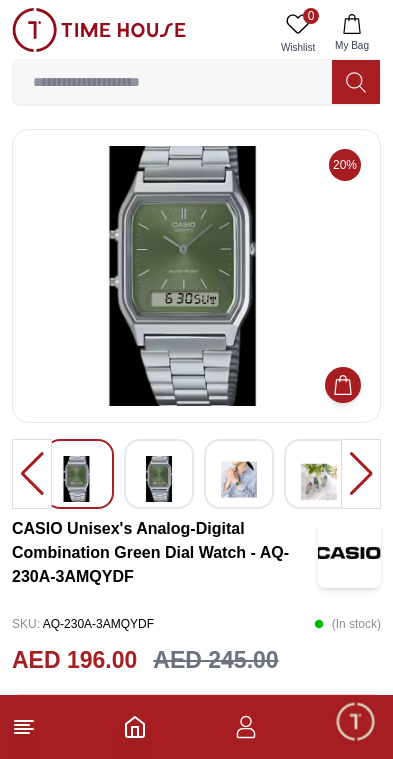 click at bounding box center (239, 479) 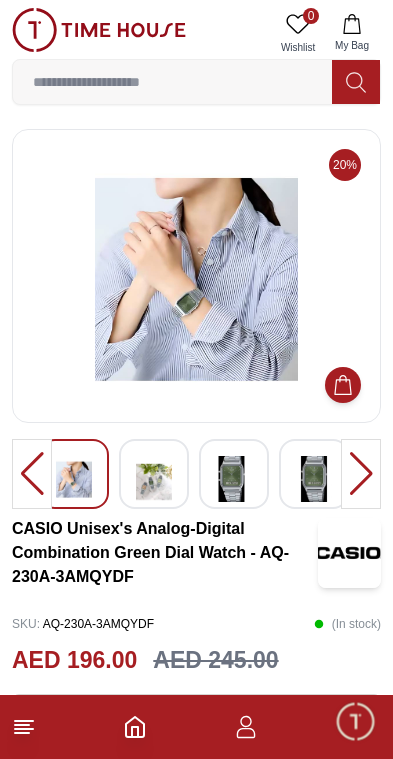 click at bounding box center [234, 479] 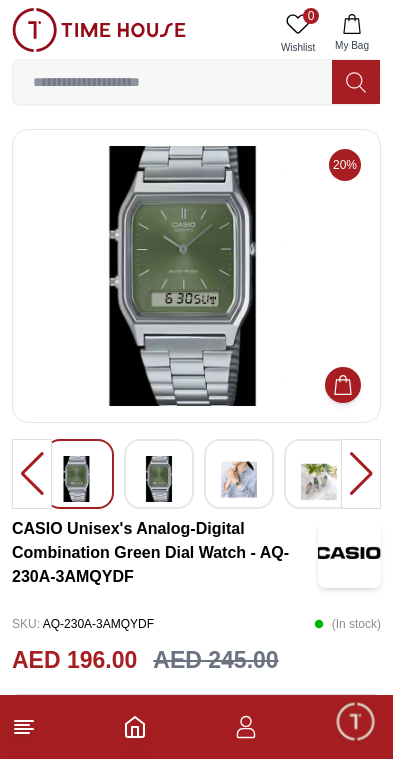 click at bounding box center (319, 479) 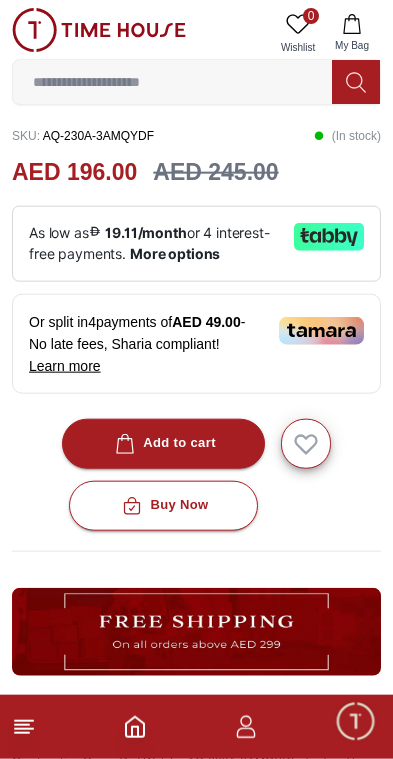 scroll, scrollTop: 506, scrollLeft: 0, axis: vertical 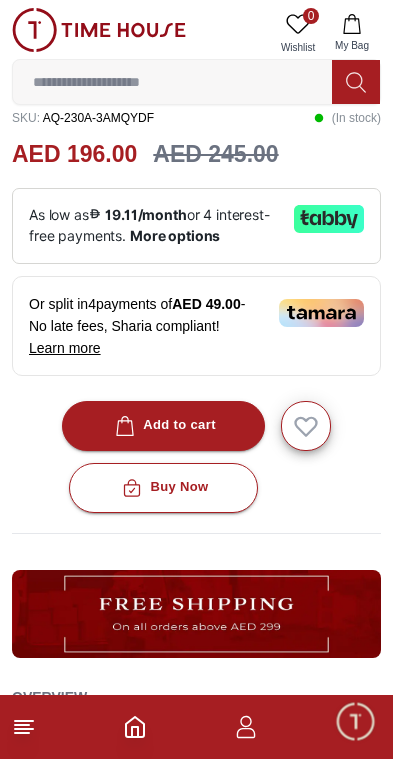 click on "Add to cart" at bounding box center (163, 425) 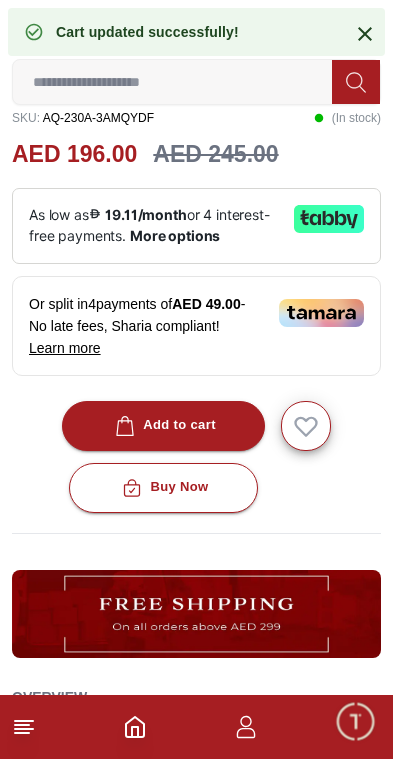 click on "Buy Now" at bounding box center [163, 487] 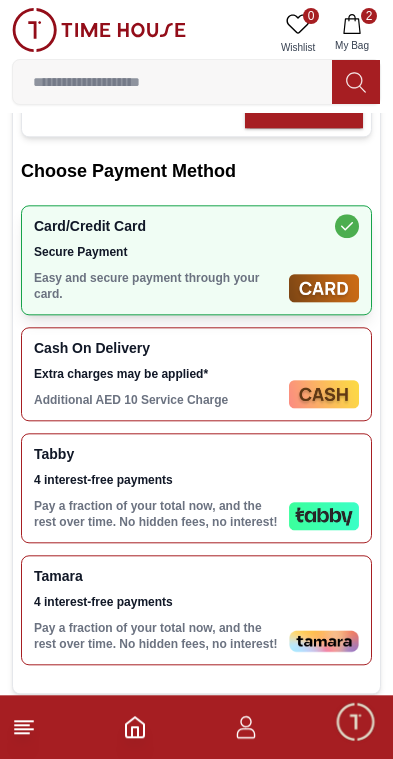scroll, scrollTop: 574, scrollLeft: 0, axis: vertical 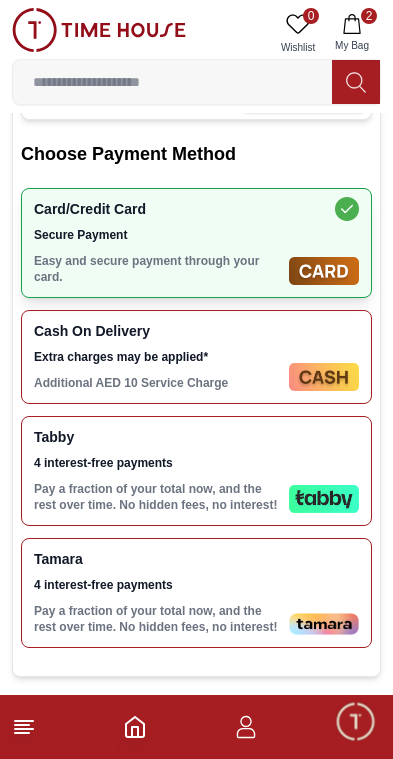 click on "Tabby 4 interest-free payments Pay a fraction of your total now, and the rest over time. No hidden fees, no interest!" at bounding box center (196, 471) 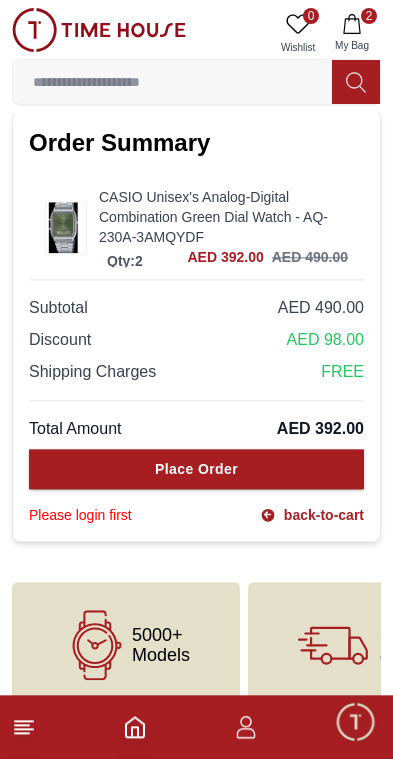 scroll, scrollTop: 1223, scrollLeft: 0, axis: vertical 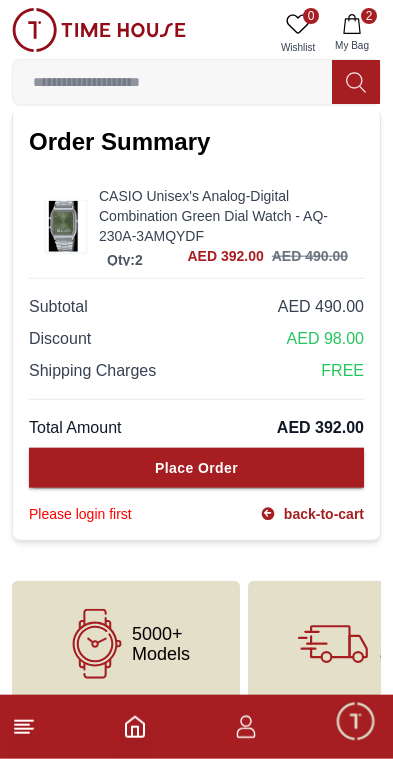 click on "back-to-cart" at bounding box center (312, 514) 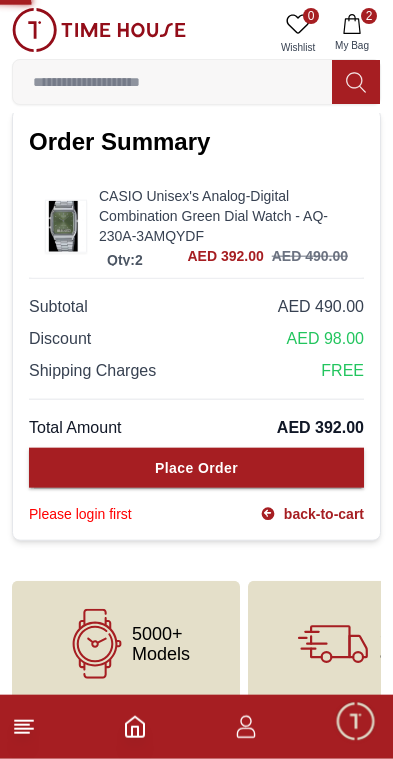 scroll, scrollTop: 1199, scrollLeft: 0, axis: vertical 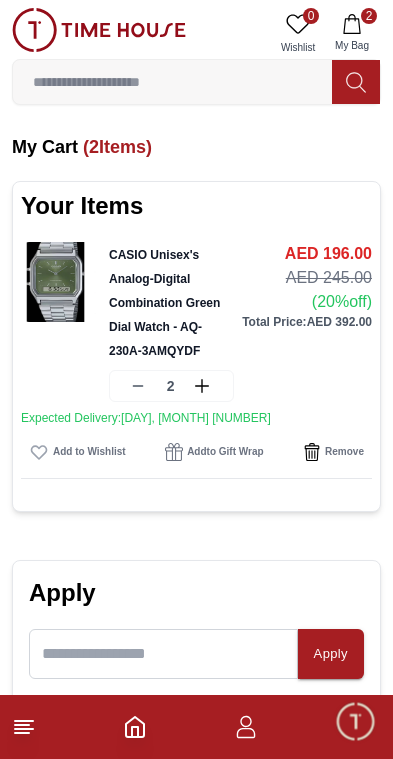 click 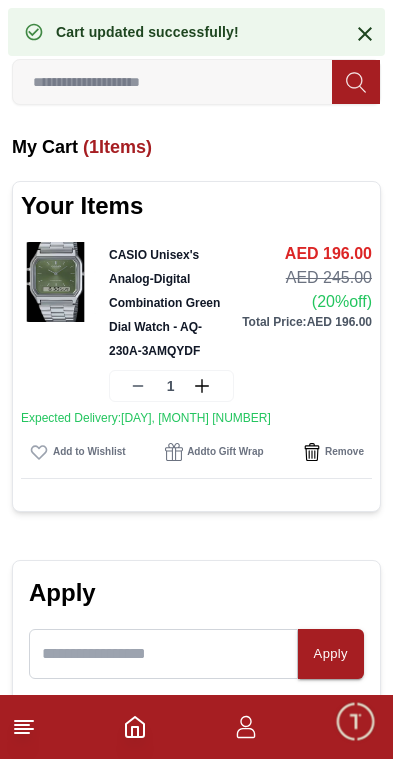 click on "Add  to Gift Wrap" at bounding box center (214, 452) 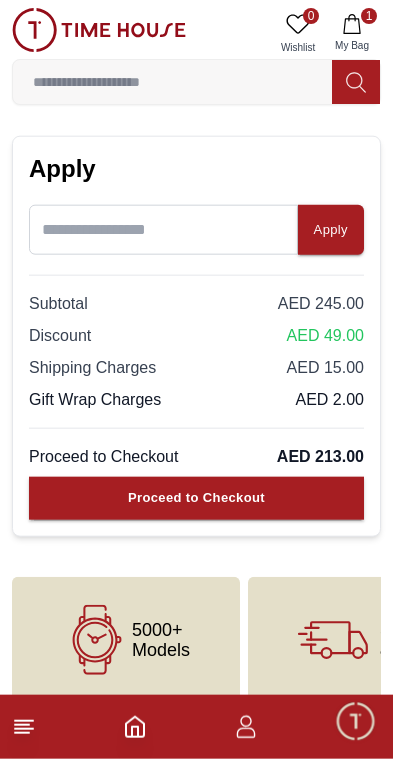 scroll, scrollTop: 426, scrollLeft: 0, axis: vertical 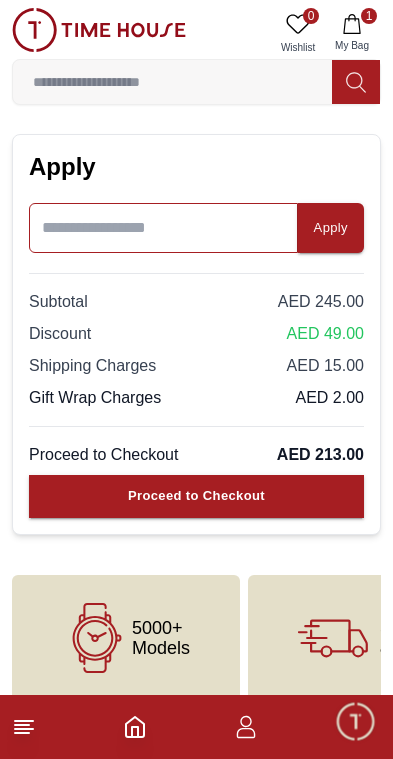 click at bounding box center (163, 228) 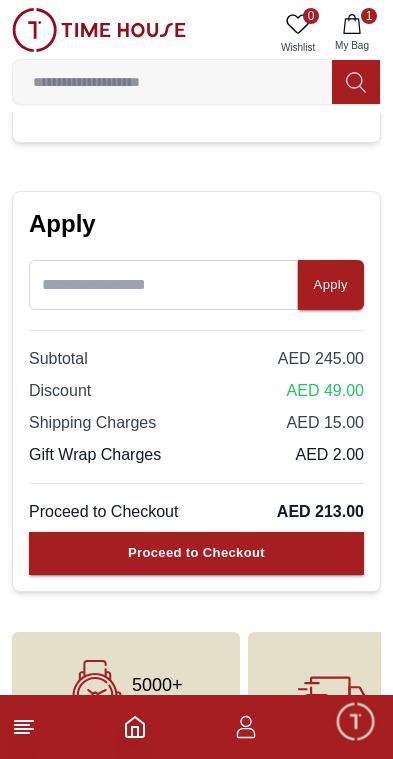 scroll, scrollTop: 371, scrollLeft: 0, axis: vertical 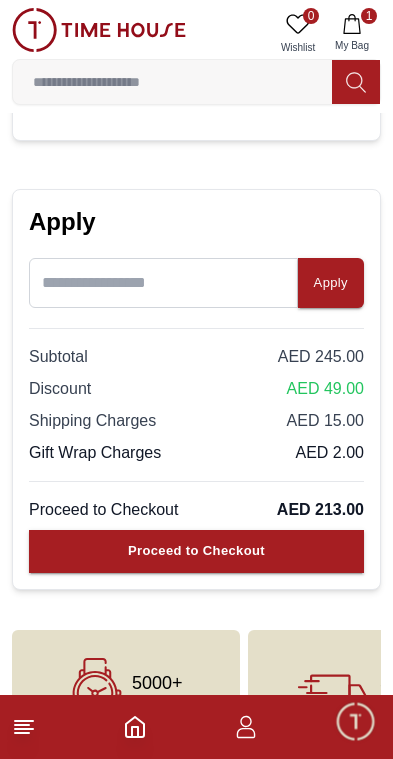 click on "Proceed to Checkout" at bounding box center [196, 551] 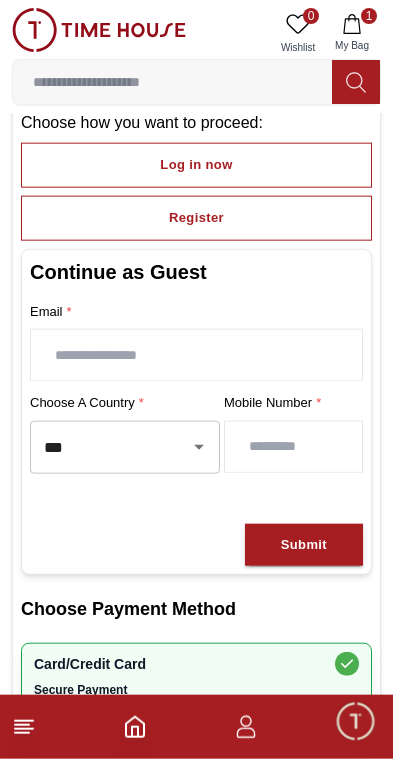 scroll, scrollTop: 126, scrollLeft: 0, axis: vertical 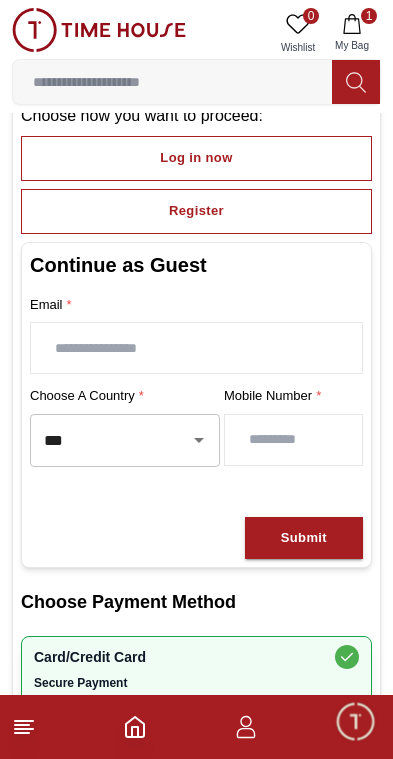 click at bounding box center [196, 348] 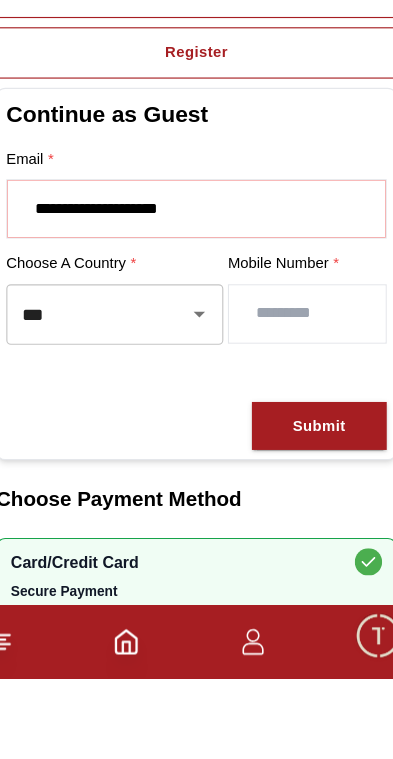 type on "**********" 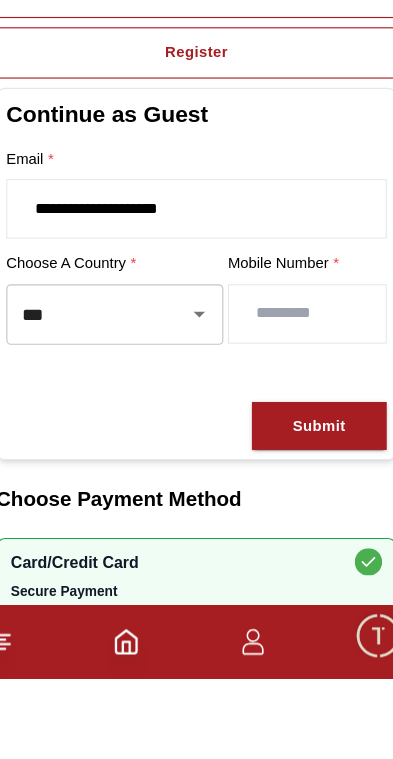 scroll, scrollTop: 196, scrollLeft: 0, axis: vertical 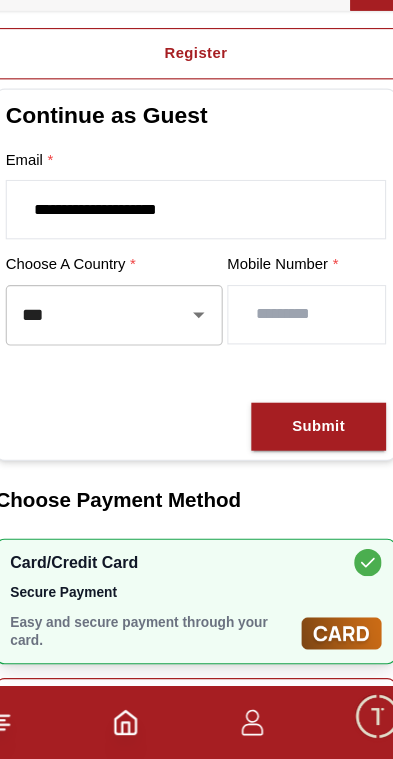 click at bounding box center [293, 370] 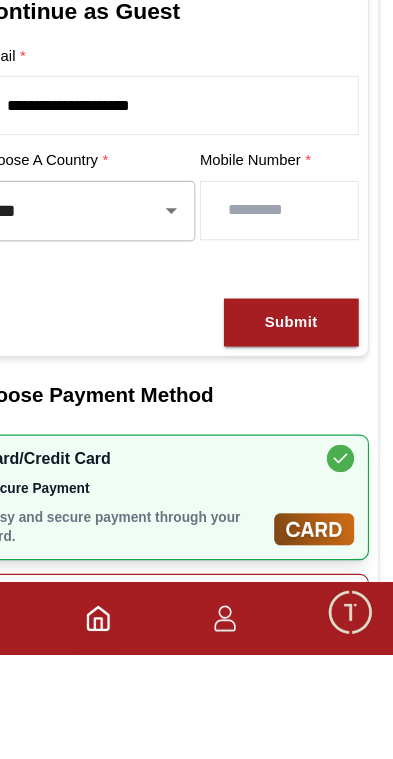 type on "*********" 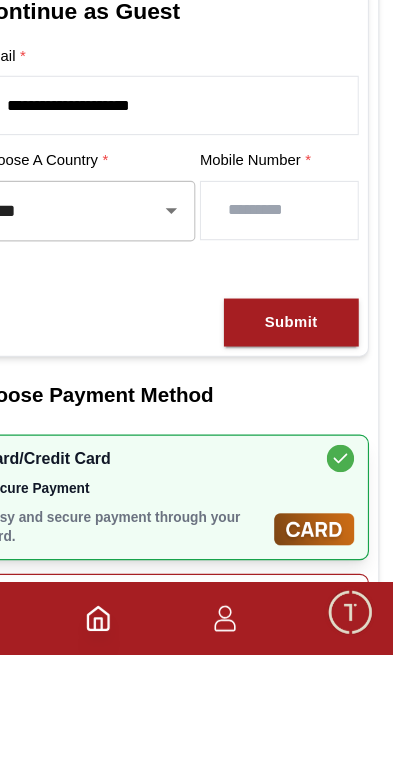 scroll, scrollTop: 287, scrollLeft: 0, axis: vertical 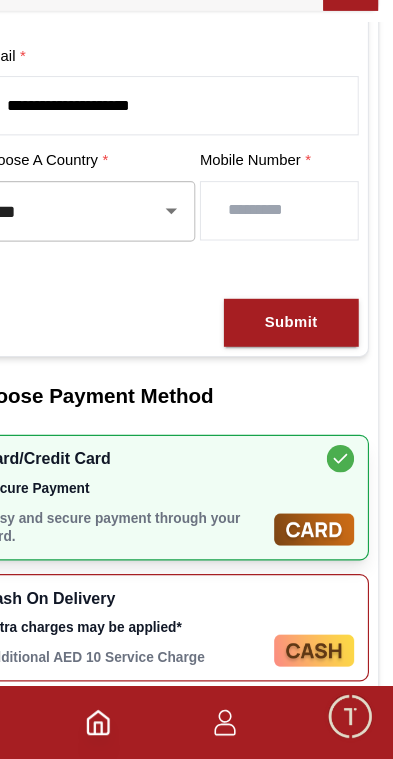 click on "Submit" at bounding box center (304, 377) 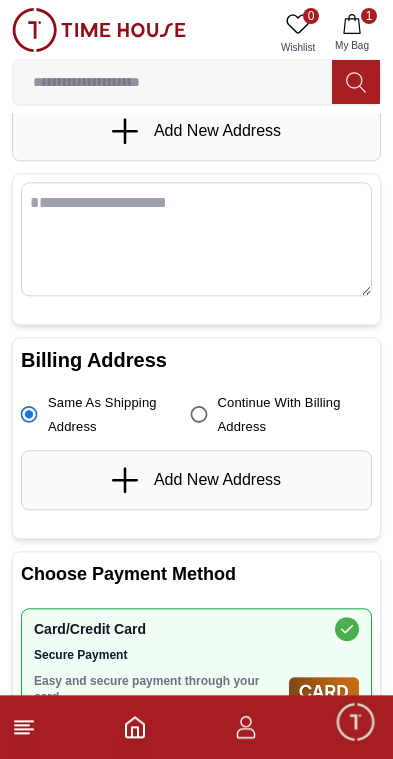scroll, scrollTop: 150, scrollLeft: 0, axis: vertical 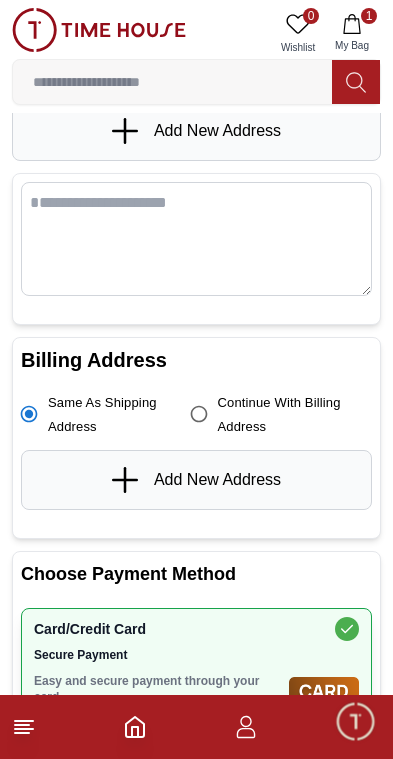 click on "Add New Address" at bounding box center (217, 480) 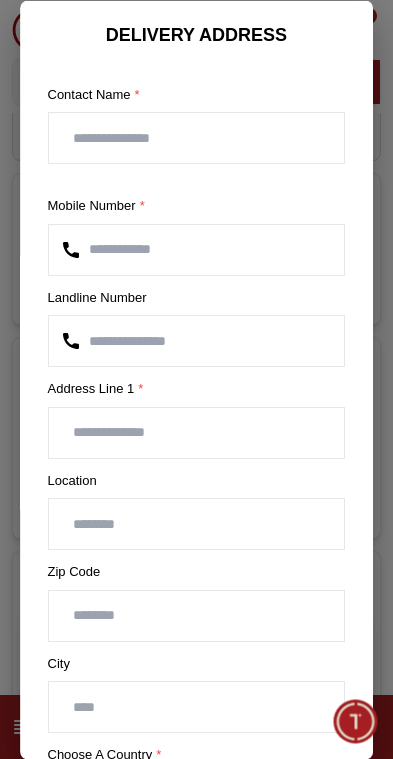 click at bounding box center (197, 138) 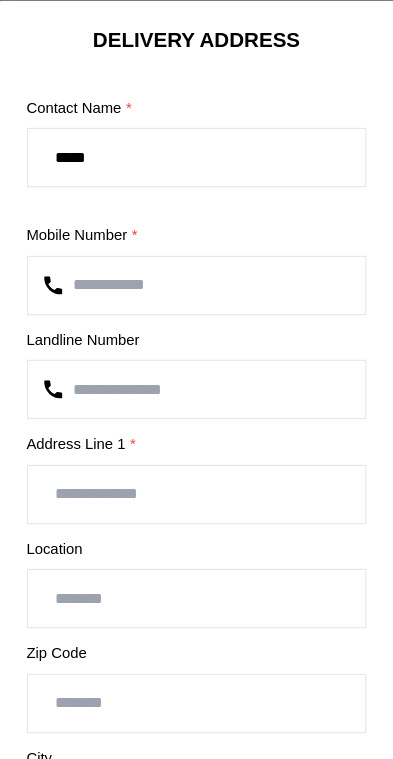 type on "*****" 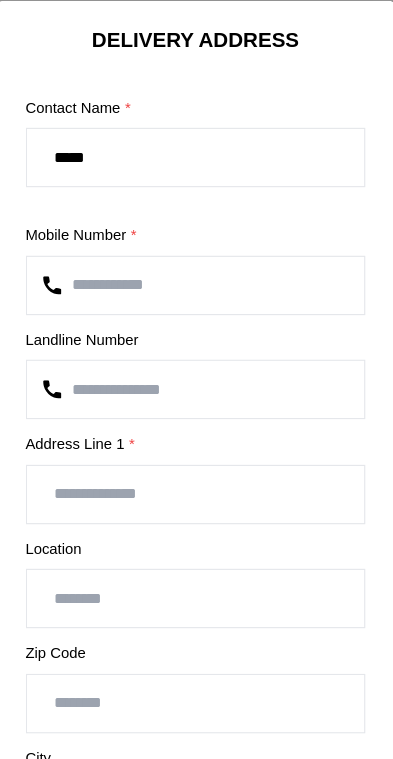scroll, scrollTop: 90, scrollLeft: 0, axis: vertical 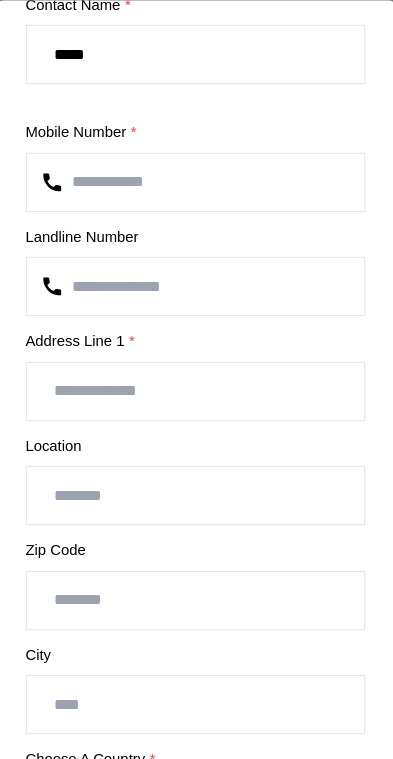 click at bounding box center [197, 342] 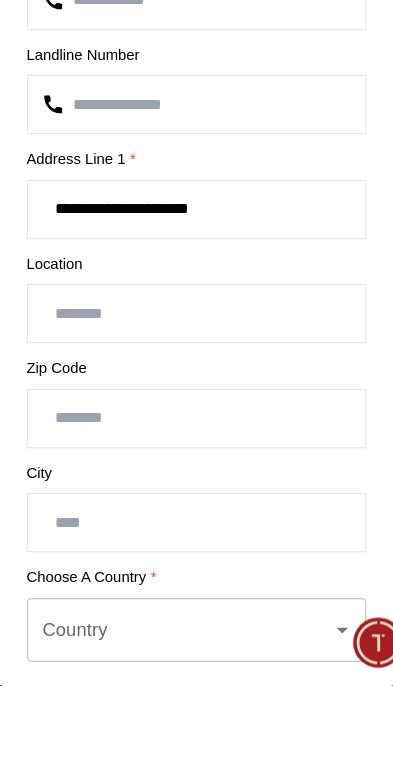 type on "**********" 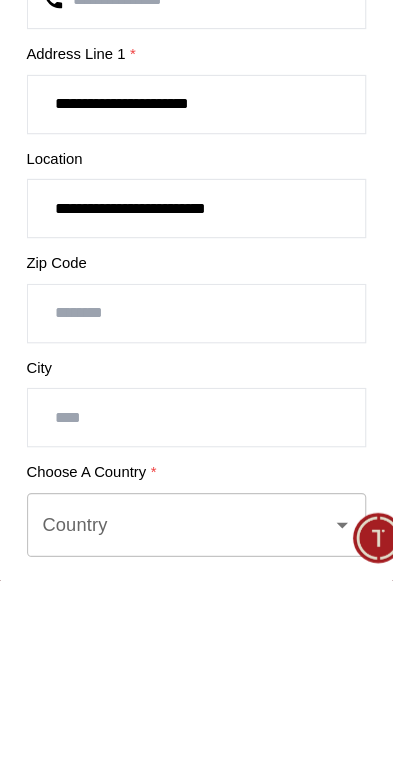 click on "**********" at bounding box center (197, 434) 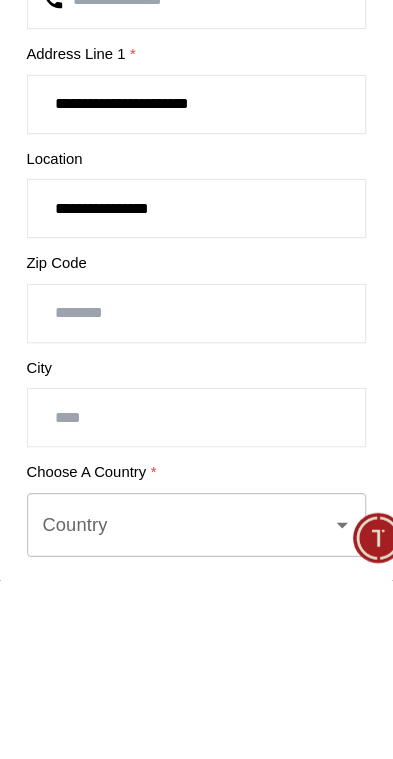 click on "**********" at bounding box center [197, 434] 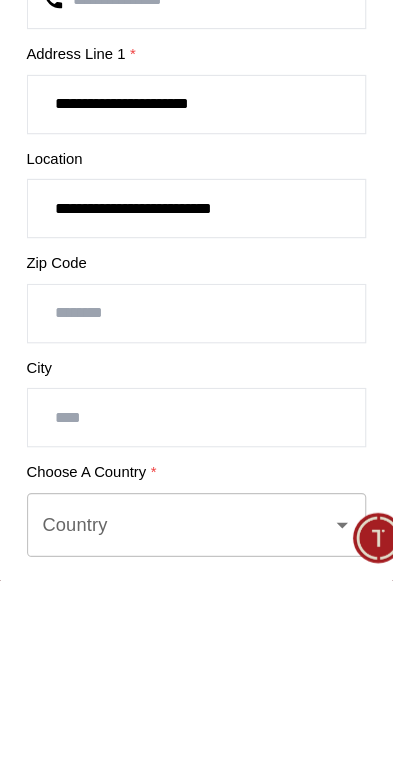 type on "**********" 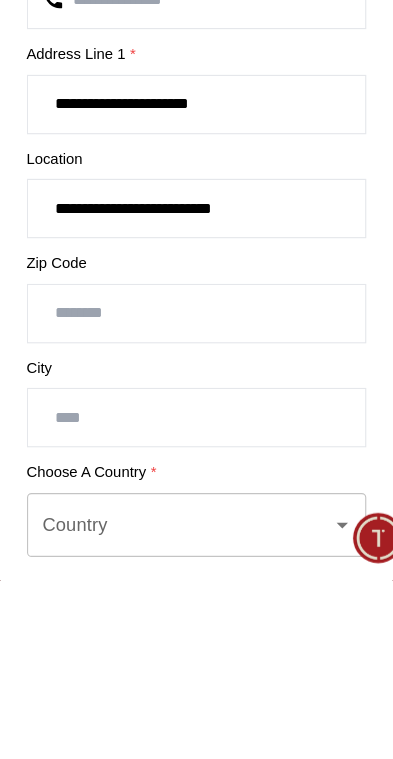 scroll, scrollTop: 262, scrollLeft: 0, axis: vertical 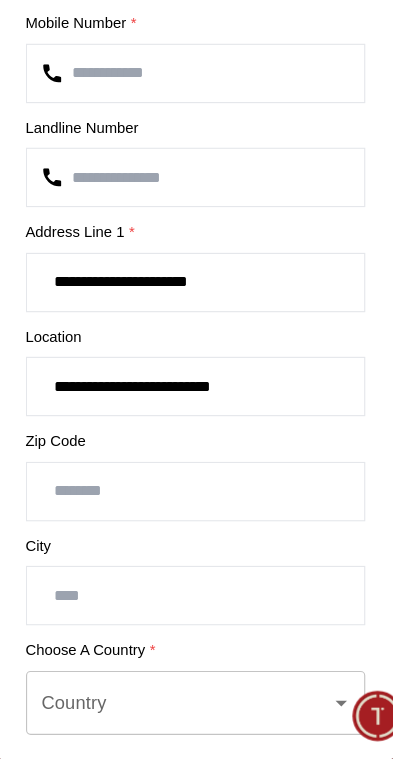 click at bounding box center (197, 525) 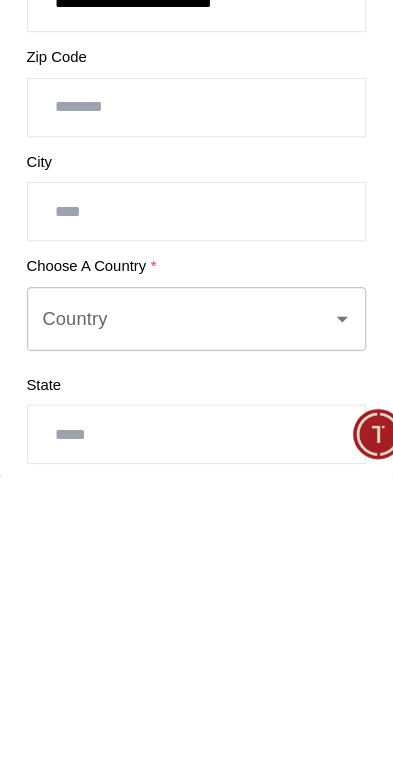 scroll, scrollTop: 181, scrollLeft: 0, axis: vertical 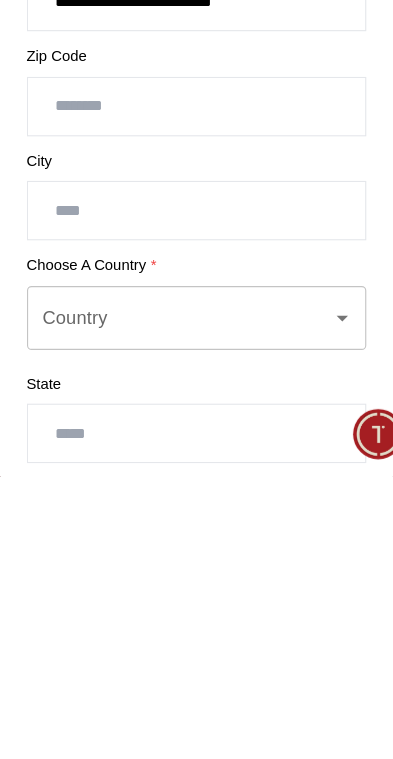 click on "Country" at bounding box center [182, 619] 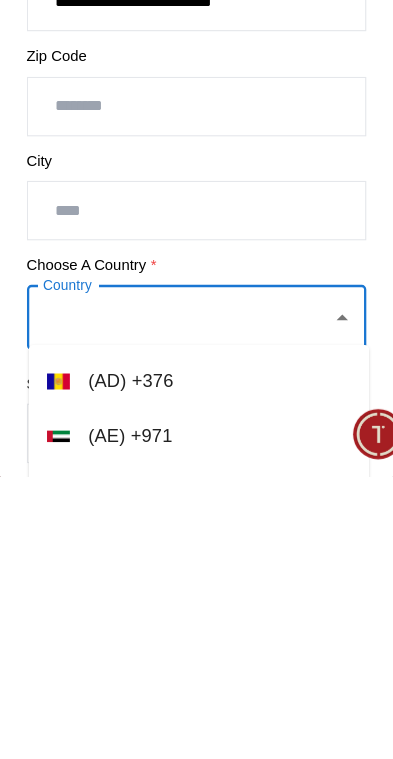 scroll, scrollTop: 325, scrollLeft: 0, axis: vertical 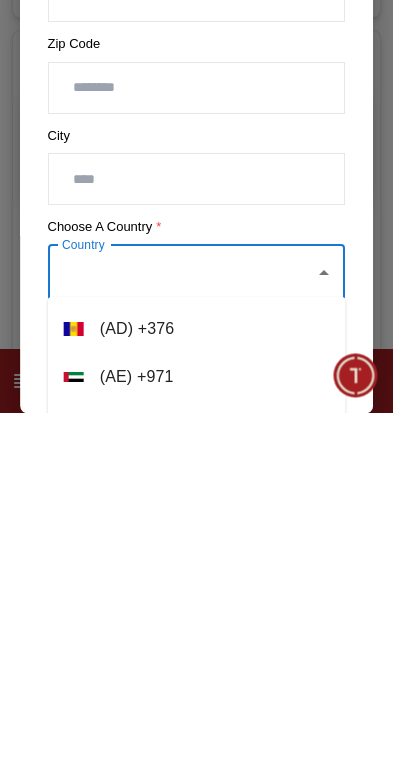 click at bounding box center [197, 526] 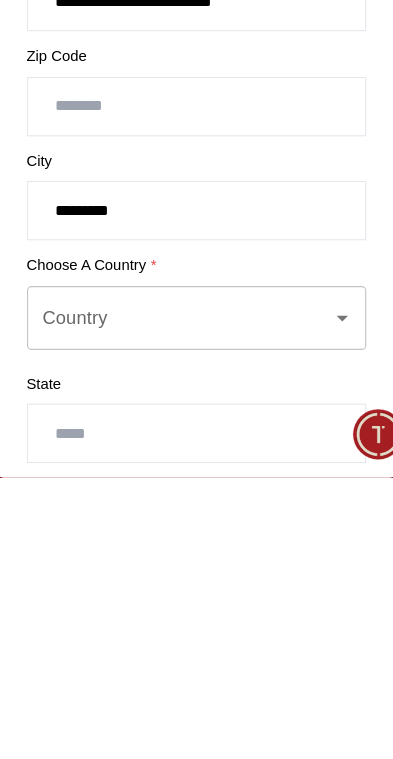 type on "*********" 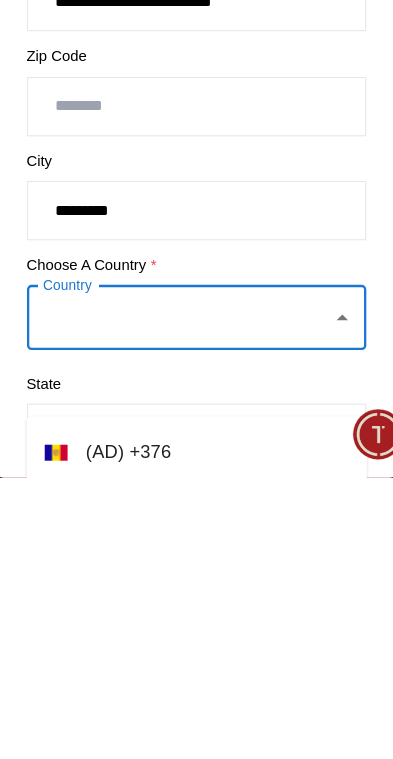 scroll, scrollTop: 387, scrollLeft: 0, axis: vertical 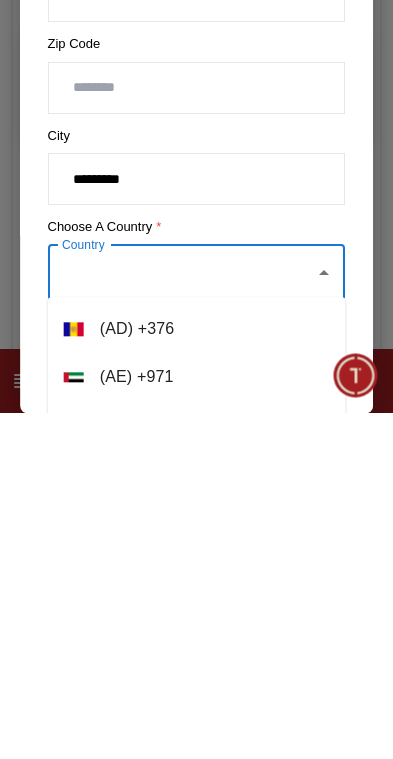 click on "( AE ) + 971" at bounding box center (197, 723) 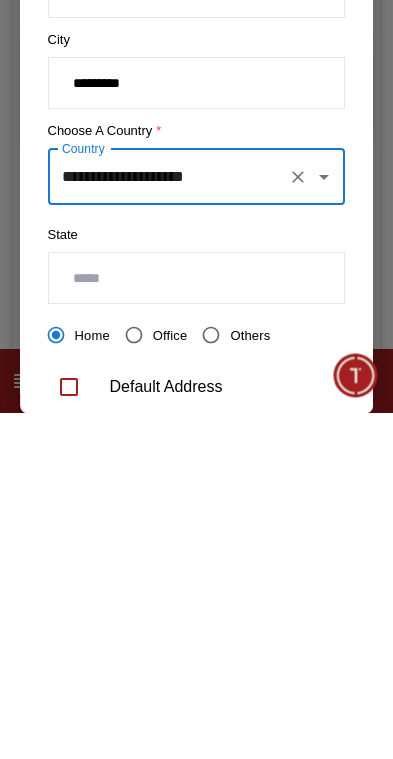 scroll, scrollTop: 280, scrollLeft: 0, axis: vertical 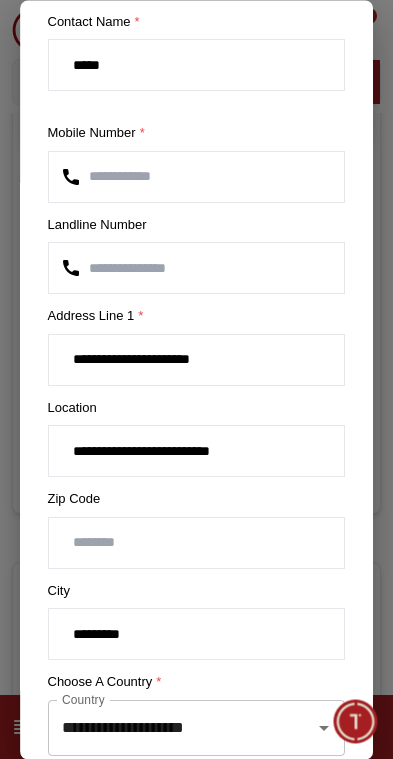 click on "**********" at bounding box center [197, 360] 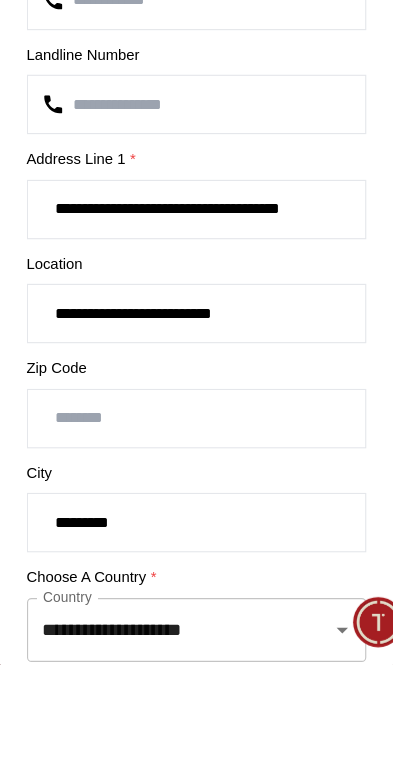 type on "**********" 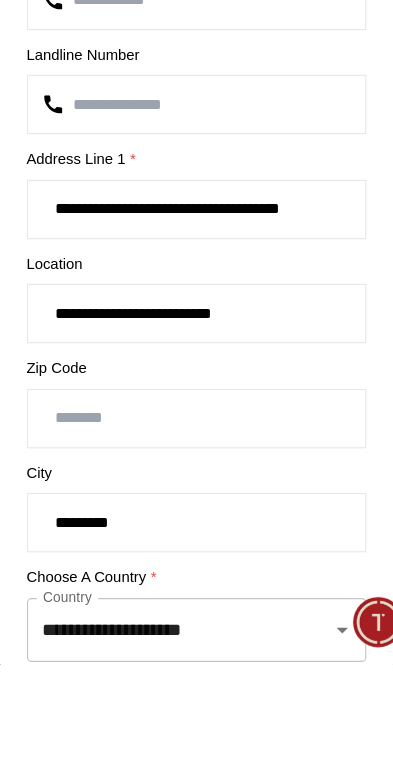 scroll, scrollTop: 815, scrollLeft: 0, axis: vertical 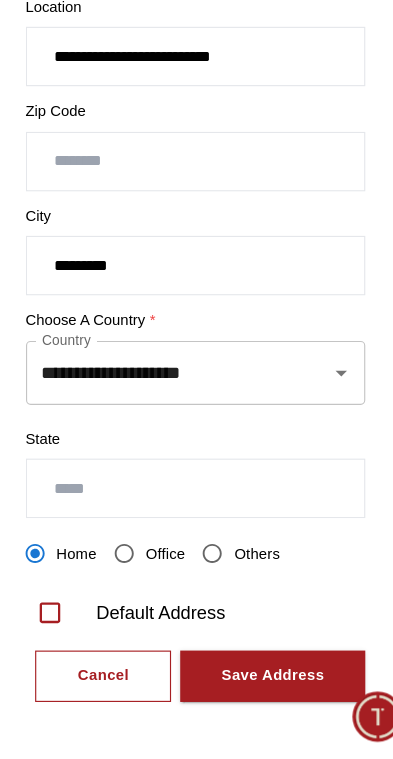 click on "Save Address" at bounding box center [264, 686] 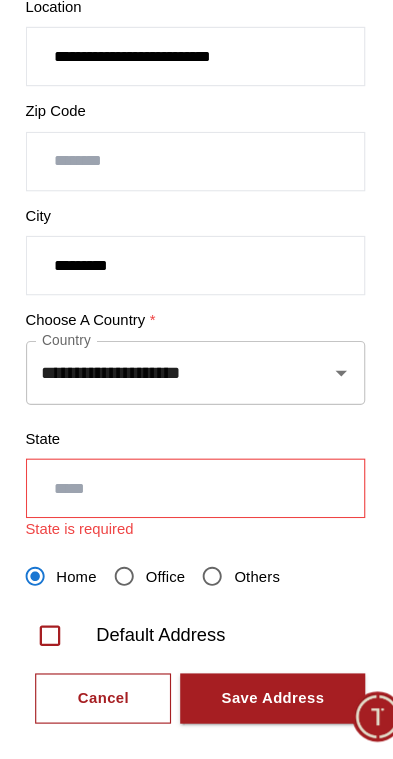 click at bounding box center [197, 522] 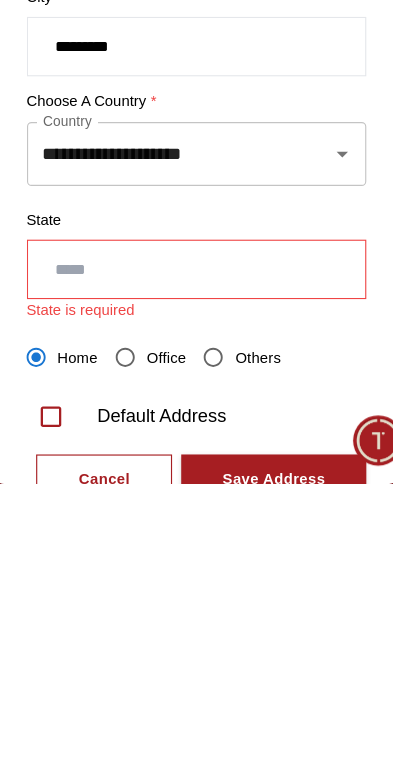 scroll, scrollTop: 335, scrollLeft: 0, axis: vertical 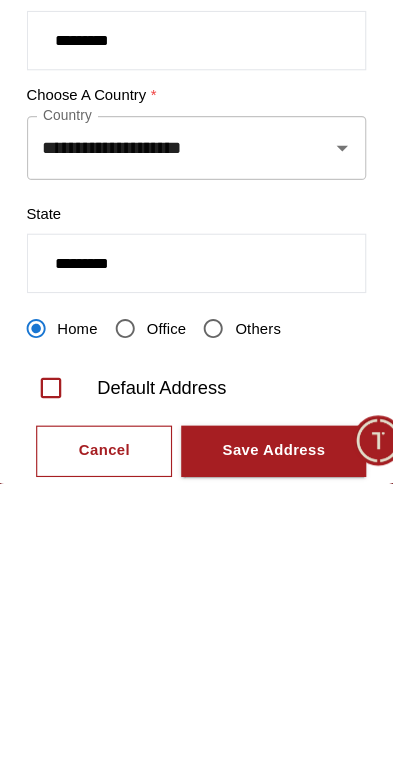 type on "*********" 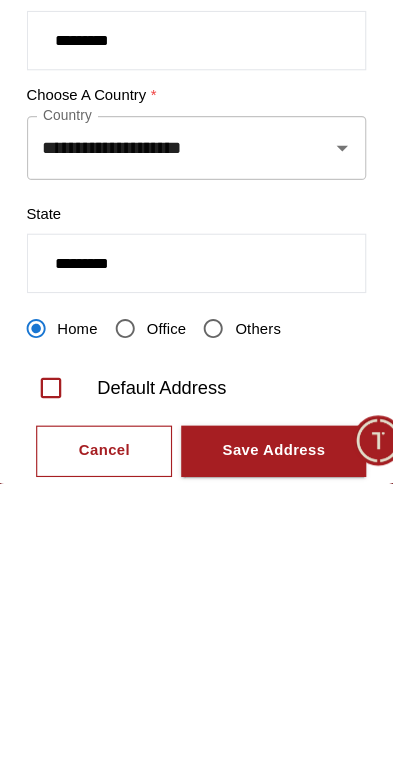 scroll, scrollTop: 1098, scrollLeft: 0, axis: vertical 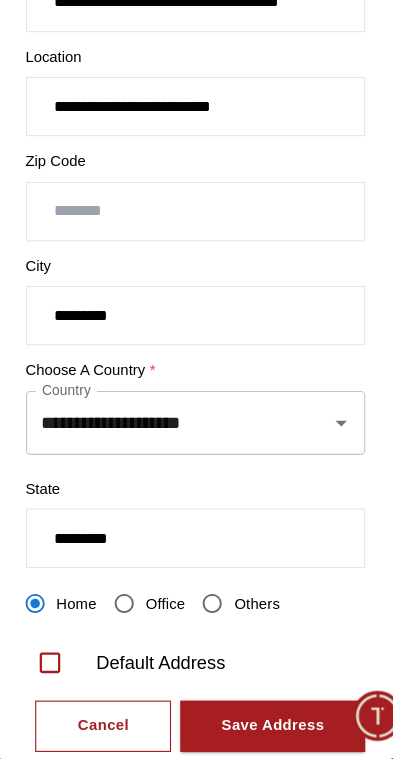 click on "Save Address" at bounding box center (264, 731) 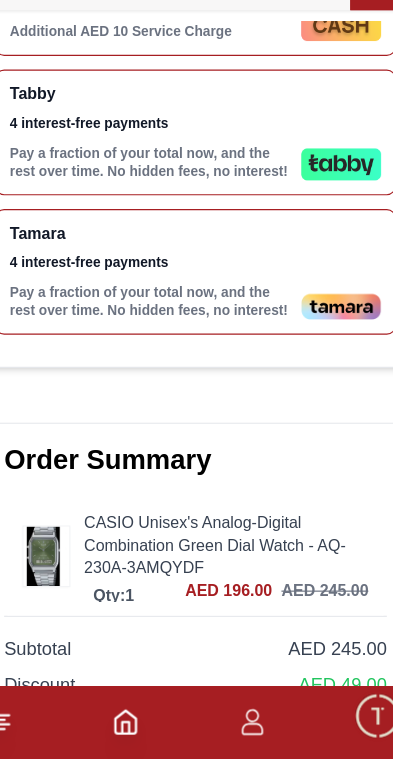 scroll, scrollTop: 0, scrollLeft: 0, axis: both 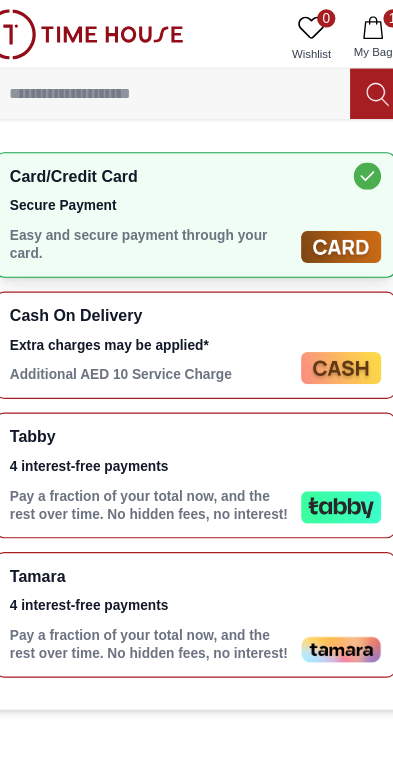 click on "Tabby 4 interest-free payments Pay a fraction of your total now, and the rest over time. No hidden fees, no interest!" at bounding box center (196, 416) 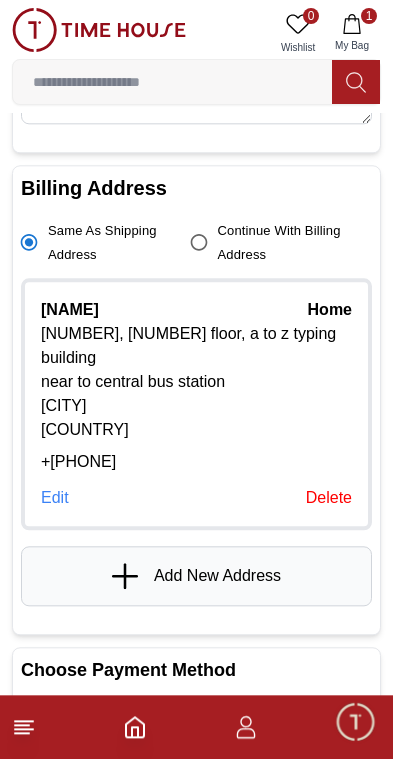 scroll, scrollTop: 322, scrollLeft: 0, axis: vertical 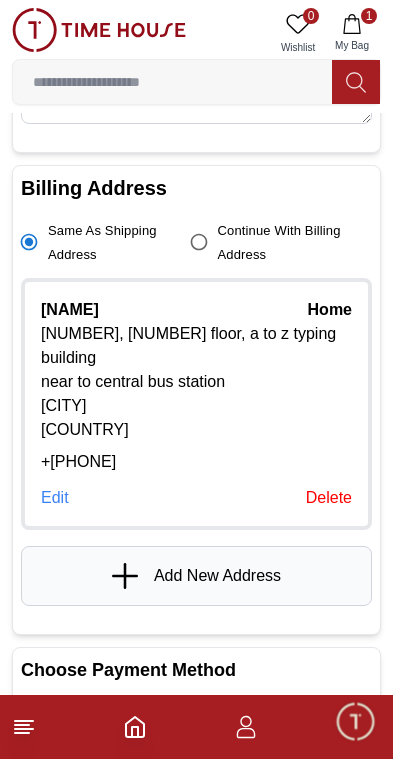 click on "near to central bus station" at bounding box center [196, 382] 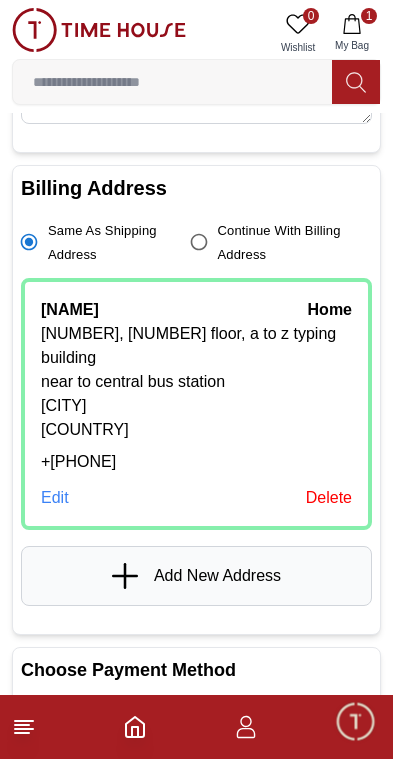 click on "203, 3rd floor, a to z typing building" at bounding box center (196, 346) 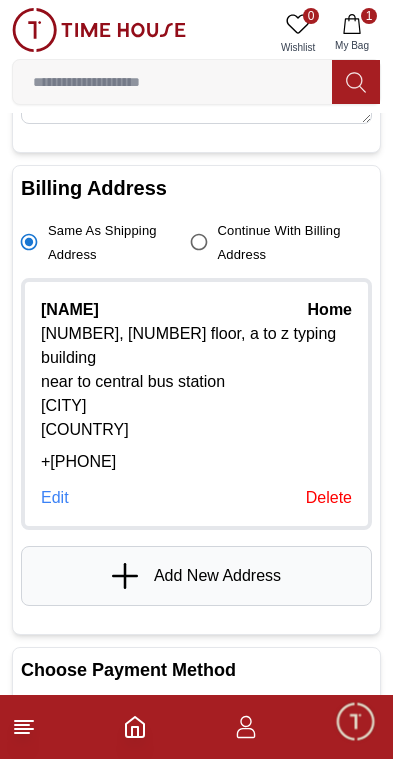 click on "203, 3rd floor, a to z typing building" at bounding box center [196, 346] 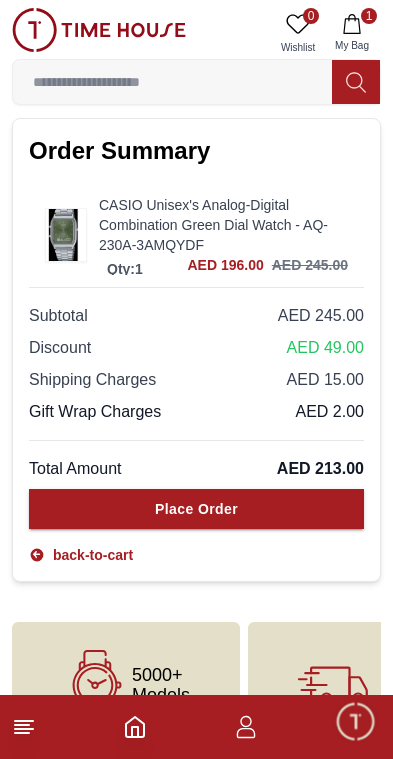 scroll, scrollTop: 1490, scrollLeft: 0, axis: vertical 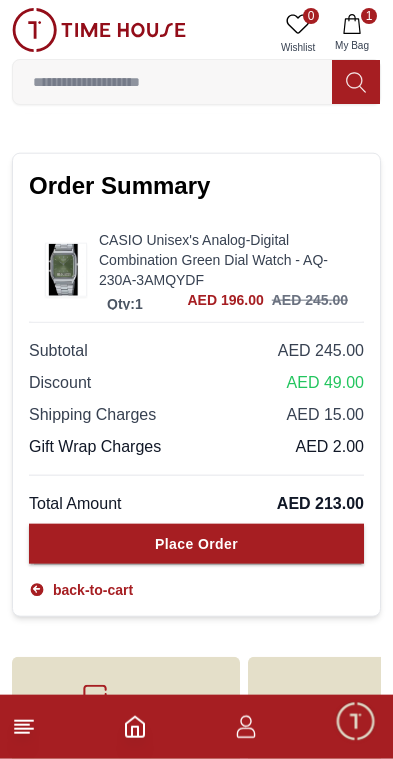click on "Place Order" at bounding box center [196, 544] 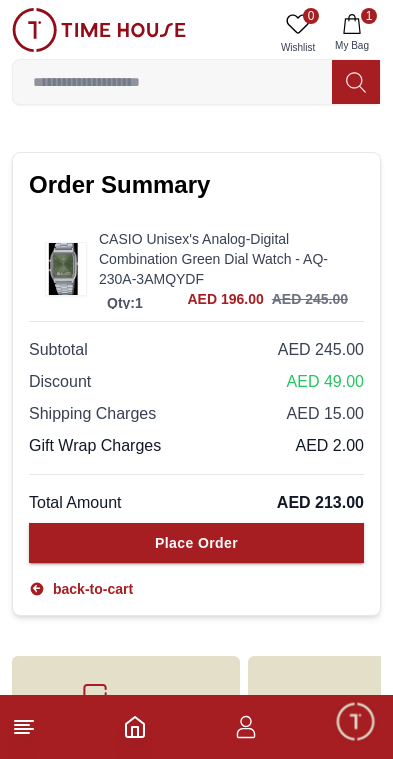 click on "back-to-cart" at bounding box center (81, 589) 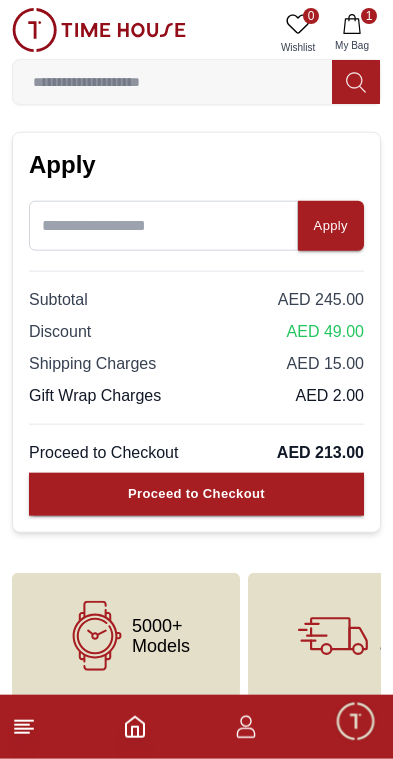 scroll, scrollTop: 431, scrollLeft: 0, axis: vertical 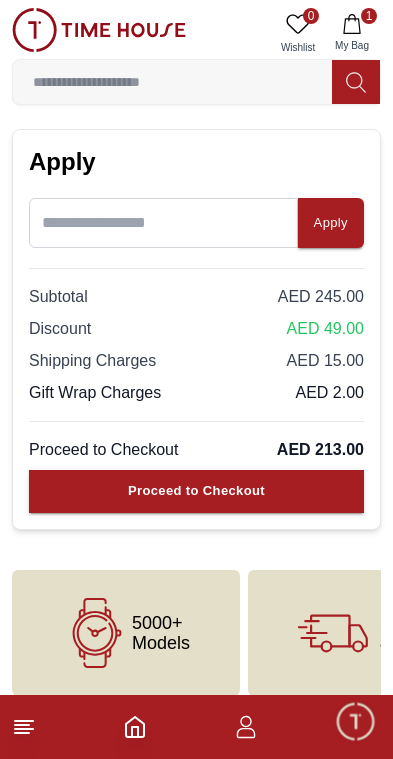 click on "Proceed to Checkout" at bounding box center [196, 491] 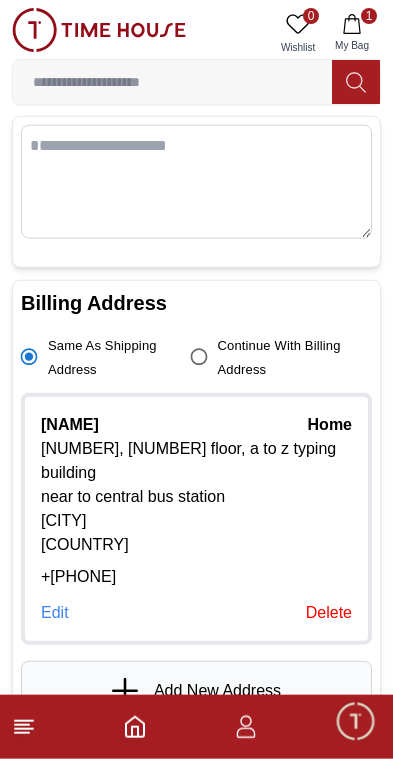 scroll, scrollTop: 208, scrollLeft: 0, axis: vertical 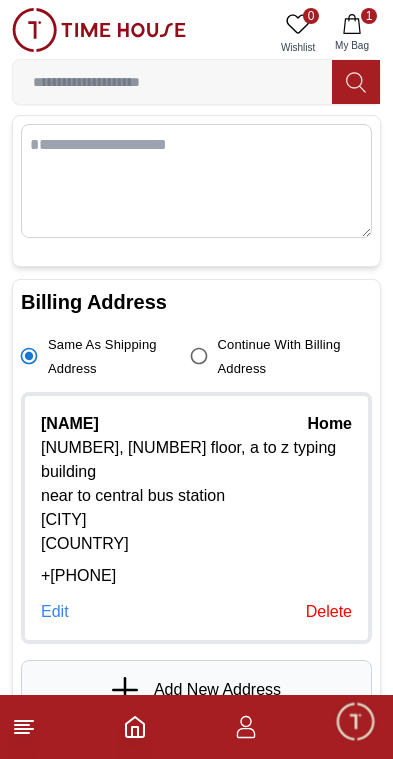 click on "abu dhabi" at bounding box center [196, 520] 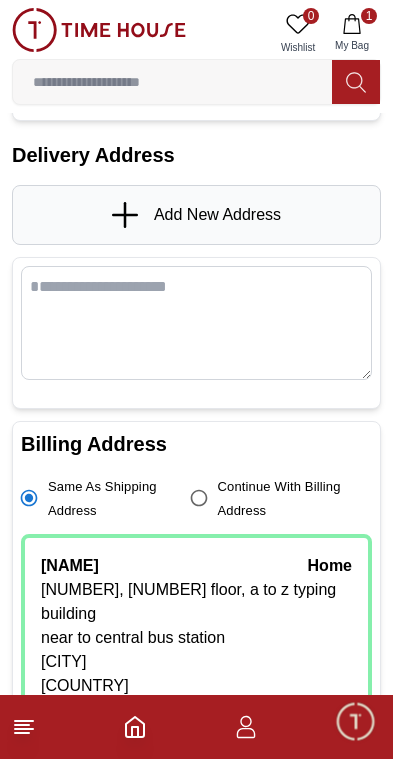 scroll, scrollTop: 0, scrollLeft: 0, axis: both 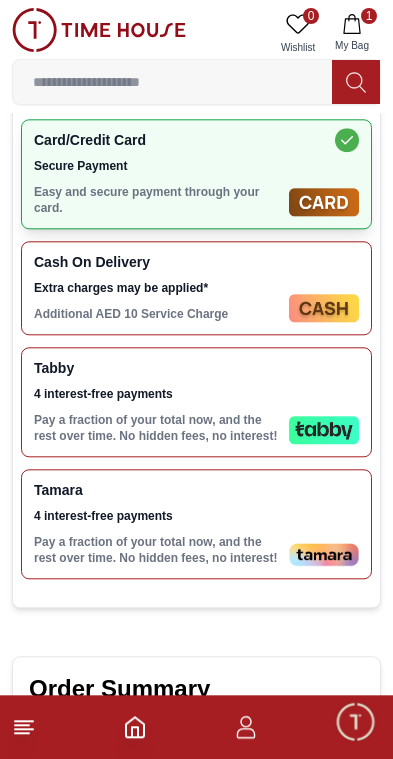 click on "Tabby 4 interest-free payments Pay a fraction of your total now, and the rest over time. No hidden fees, no interest!" at bounding box center (157, 402) 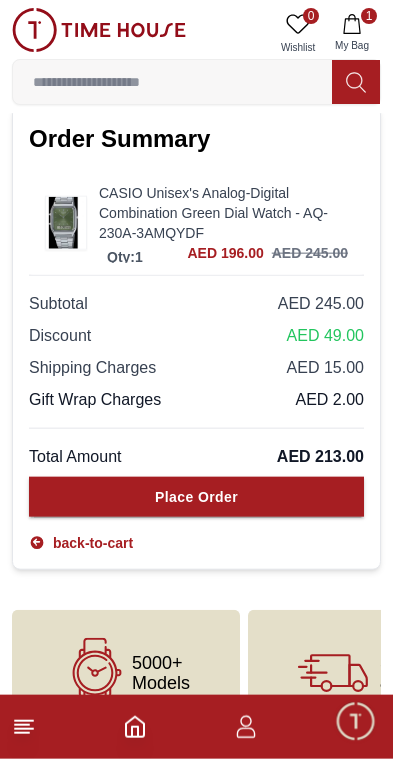 scroll, scrollTop: 1459, scrollLeft: 0, axis: vertical 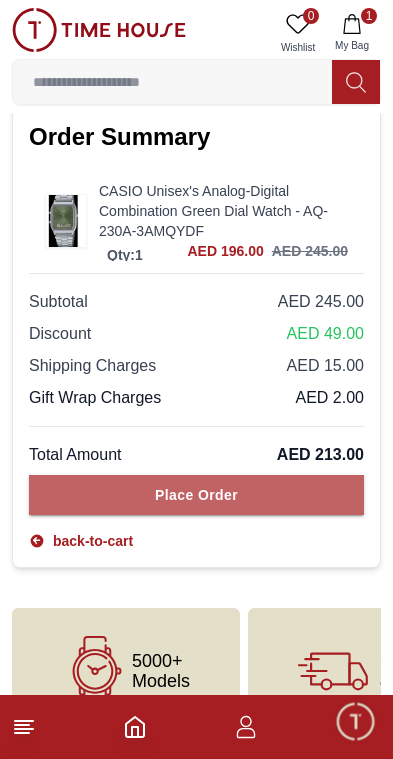 click on "Place Order" at bounding box center [196, 495] 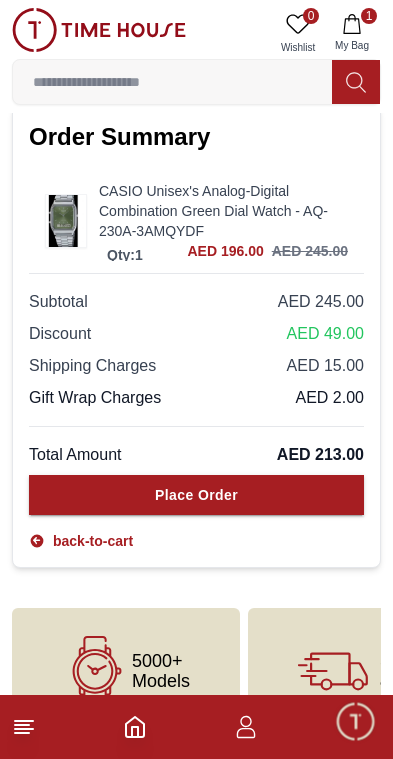 click on "Place Order" at bounding box center [196, 495] 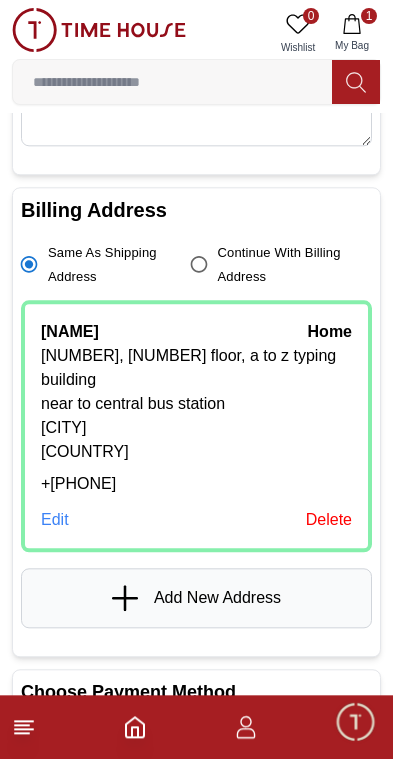 scroll, scrollTop: 299, scrollLeft: 0, axis: vertical 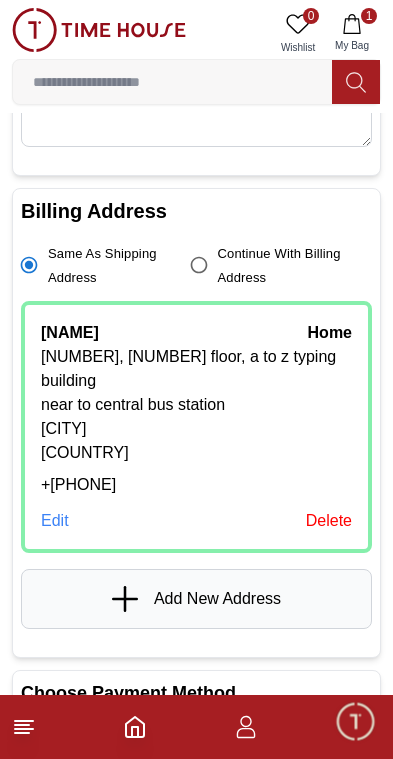 click on "203, 3rd floor, a to z typing building" at bounding box center [196, 369] 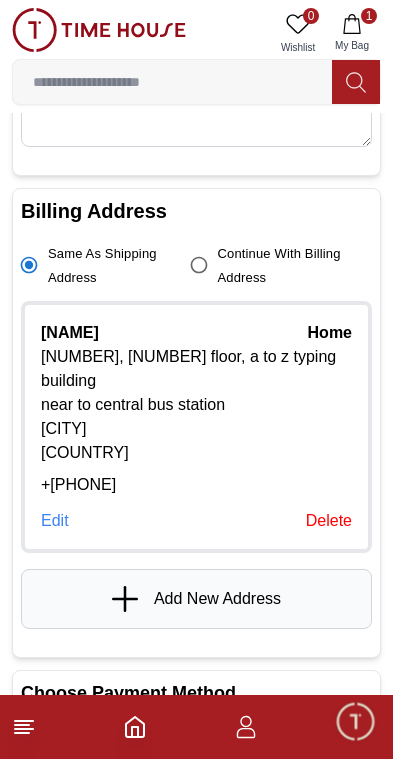 click on "Continue With Billing Address" at bounding box center (287, 265) 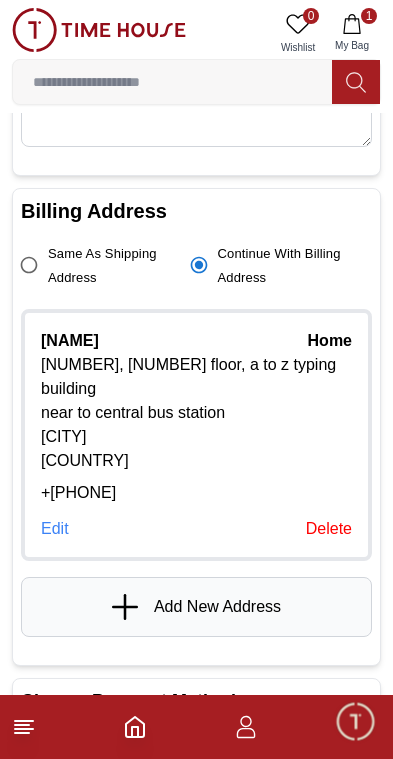click on "Same as Shipping Address" at bounding box center (102, 265) 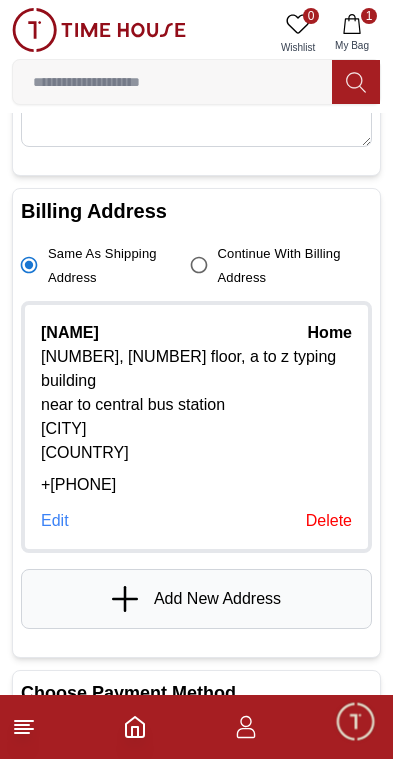 click on "near to central bus station" at bounding box center (196, 405) 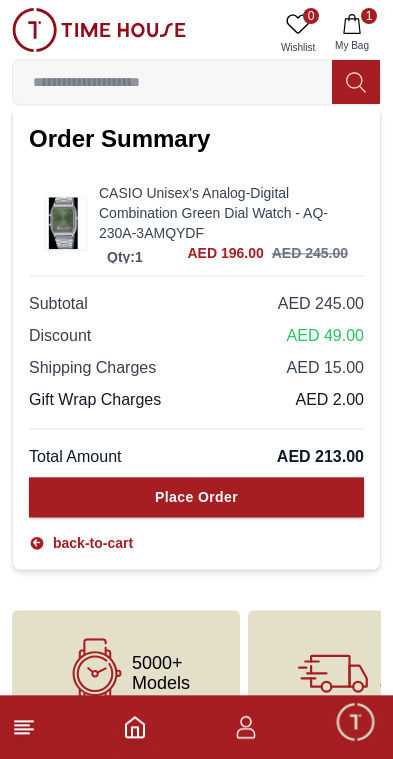 scroll, scrollTop: 1457, scrollLeft: 0, axis: vertical 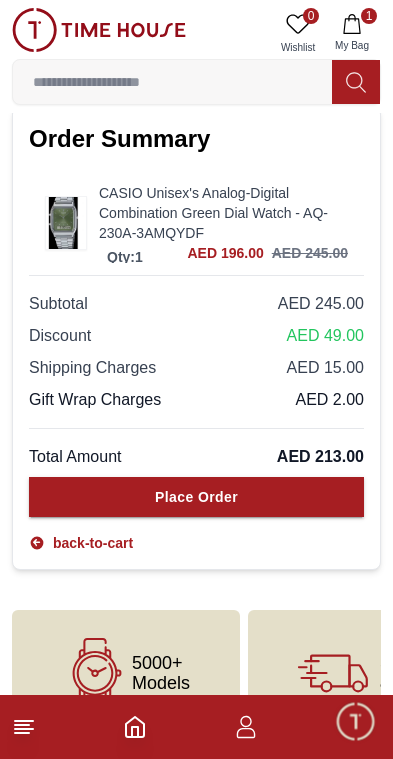 click on "Place Order" at bounding box center (196, 497) 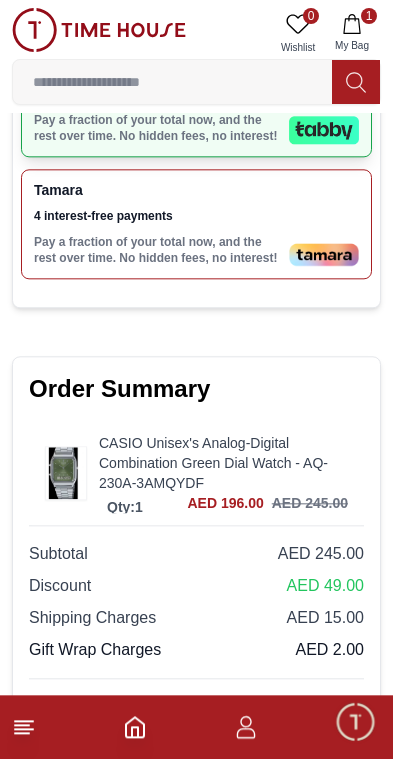 scroll, scrollTop: 1203, scrollLeft: 0, axis: vertical 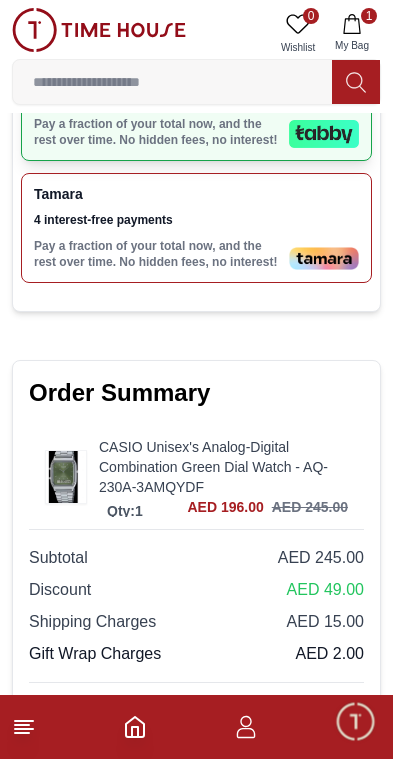 click on "CASIO Unisex's Analog-Digital Combination Green Dial Watch - AQ-230A-3AMQYDF" at bounding box center (223, 467) 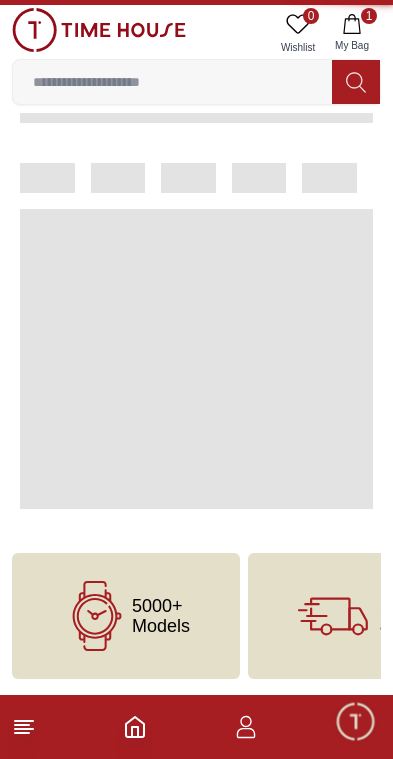 scroll, scrollTop: 0, scrollLeft: 0, axis: both 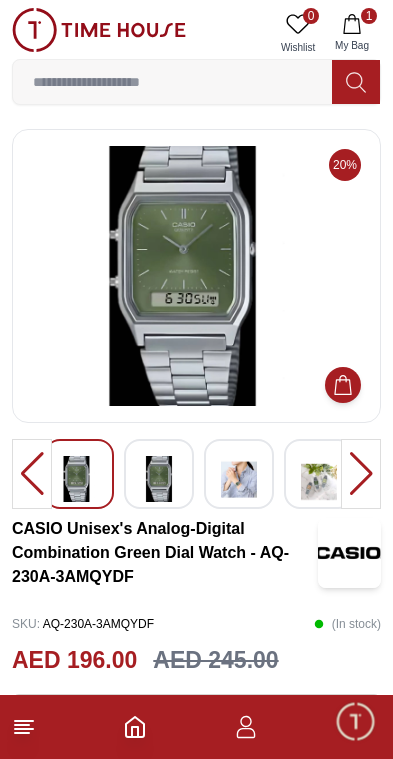 click on "1 My Bag" at bounding box center [352, 33] 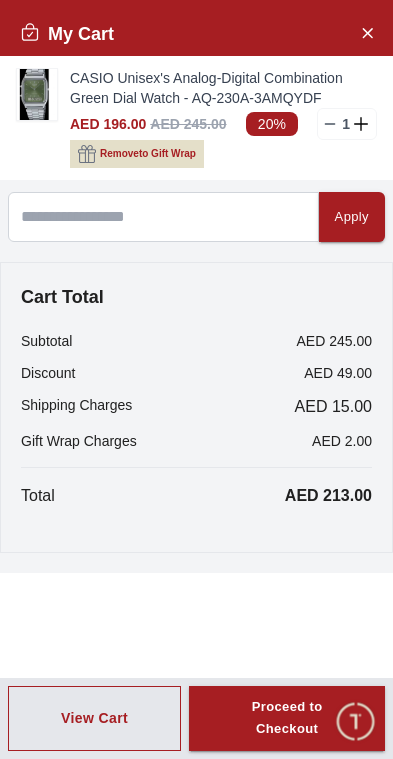 click on "Proceed to Checkout" at bounding box center (287, 719) 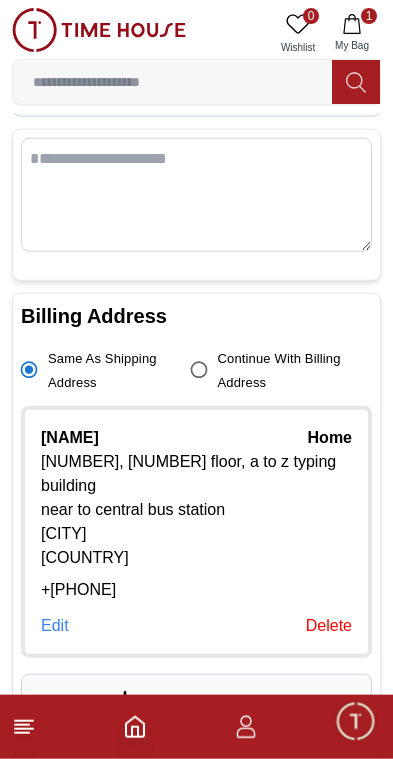 scroll, scrollTop: 196, scrollLeft: 0, axis: vertical 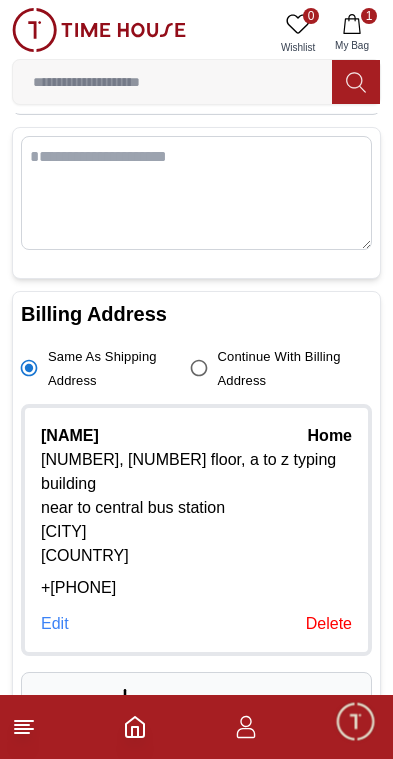 click on "United Arab Emirates" at bounding box center (196, 556) 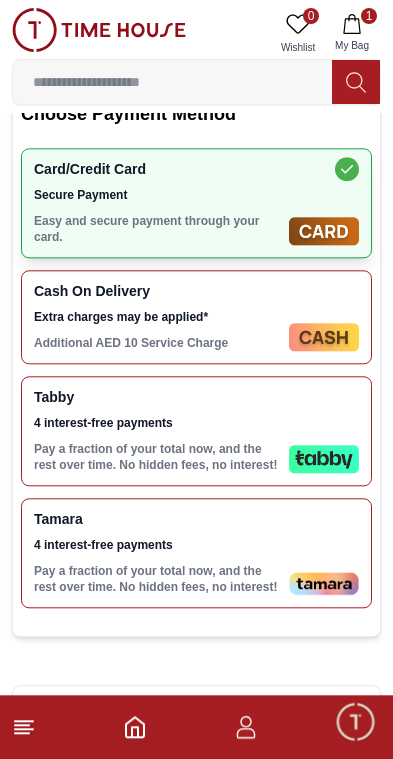 scroll, scrollTop: 882, scrollLeft: 0, axis: vertical 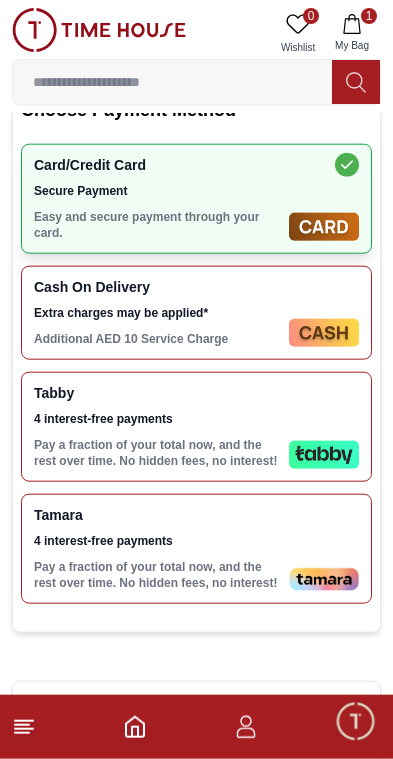 click on "4 interest-free payments" at bounding box center [157, 419] 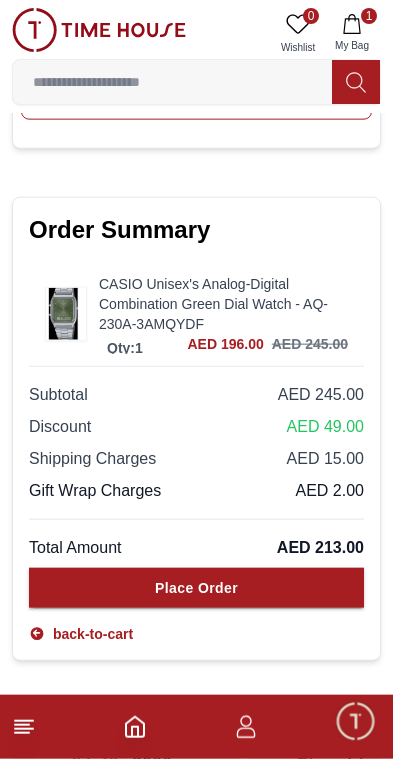 scroll, scrollTop: 1490, scrollLeft: 0, axis: vertical 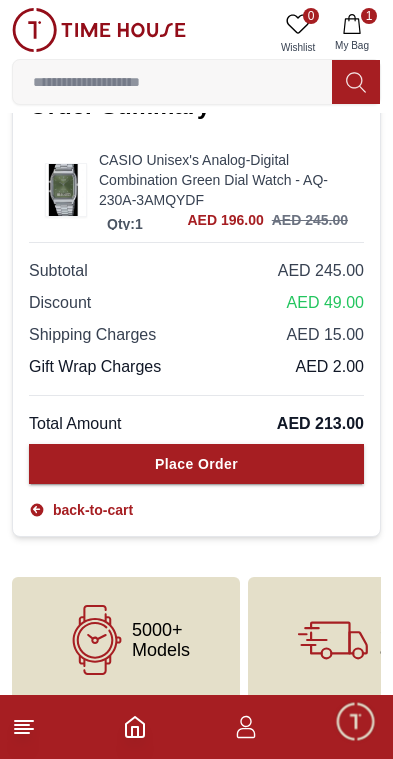 click on "Place Order" at bounding box center (196, 464) 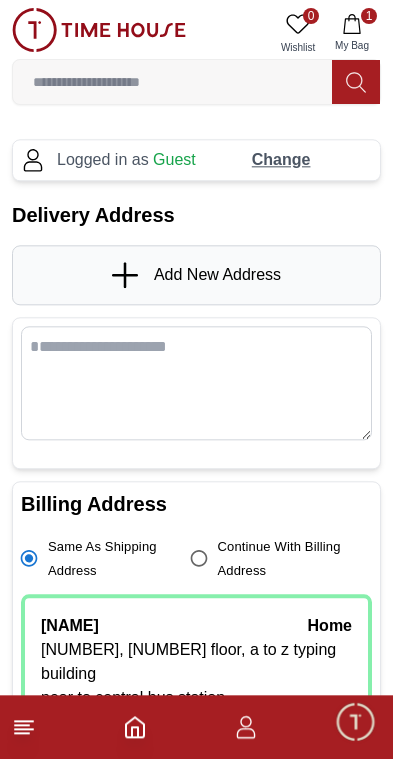 scroll, scrollTop: 0, scrollLeft: 0, axis: both 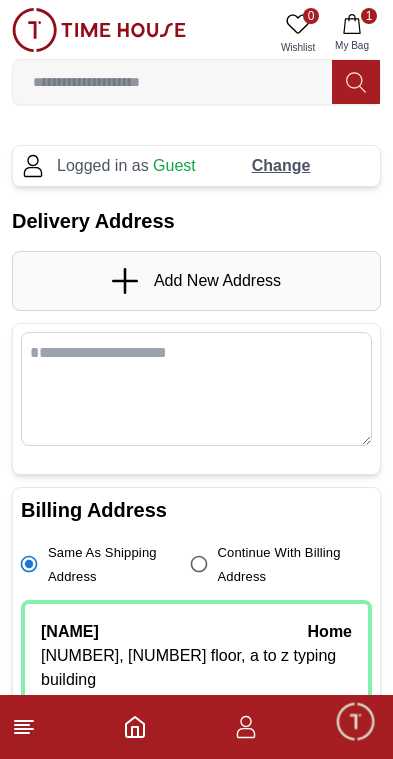 click on "Change" at bounding box center (281, 166) 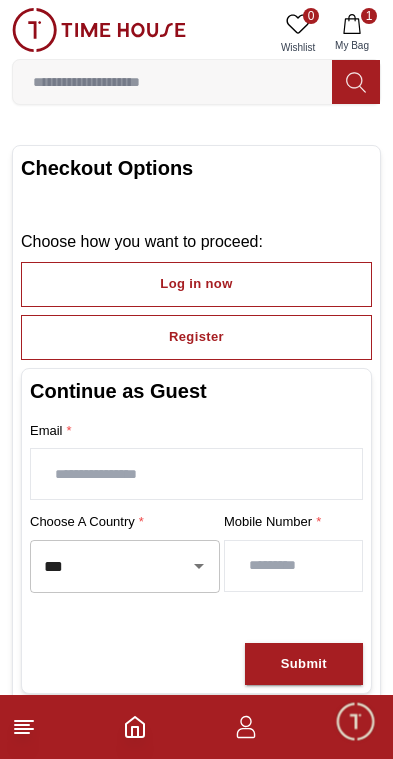 click on "Register" at bounding box center [196, 337] 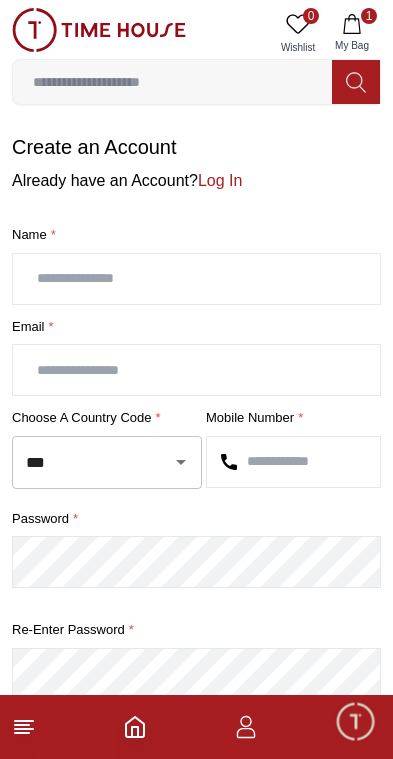 click 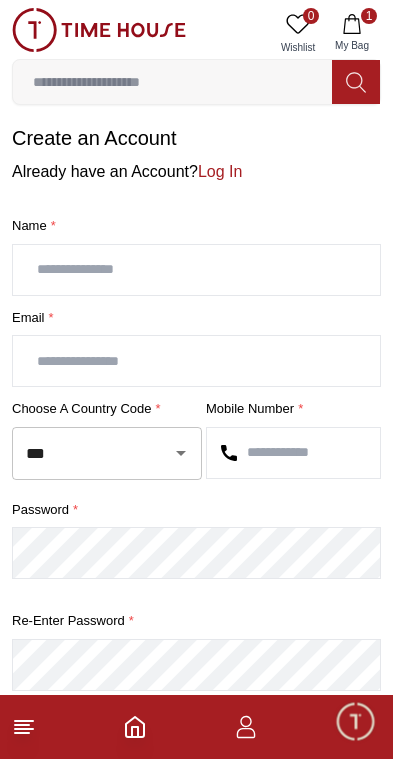 click at bounding box center (196, 270) 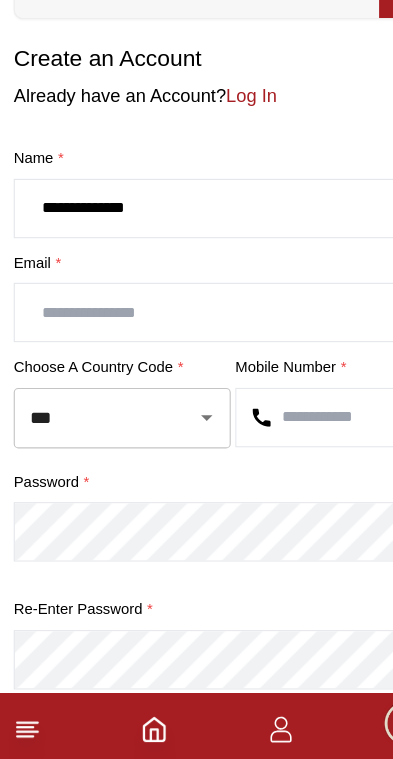 type on "**********" 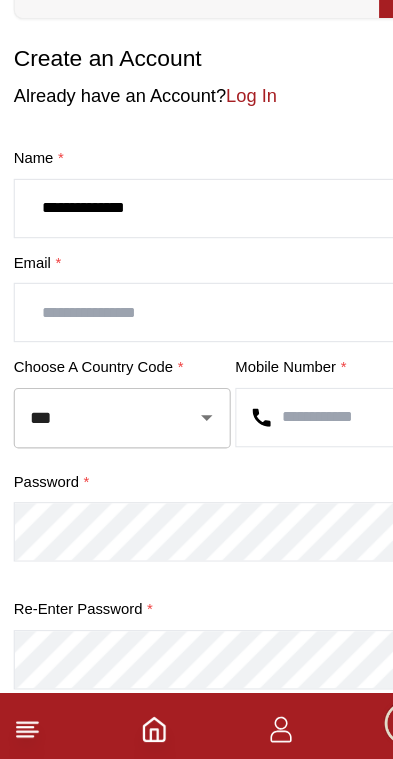 click at bounding box center [196, 362] 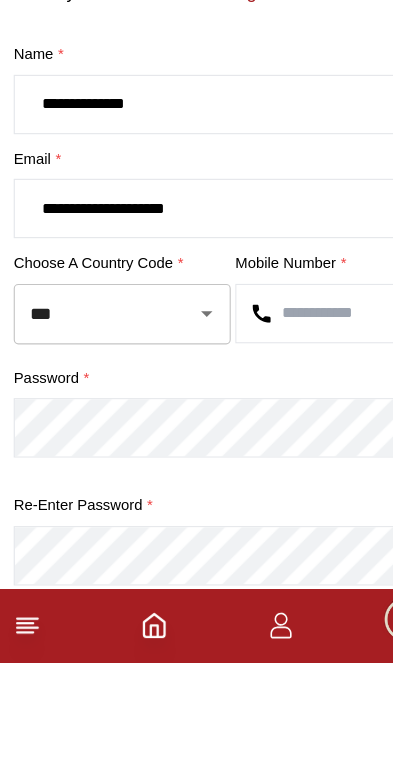 type on "**********" 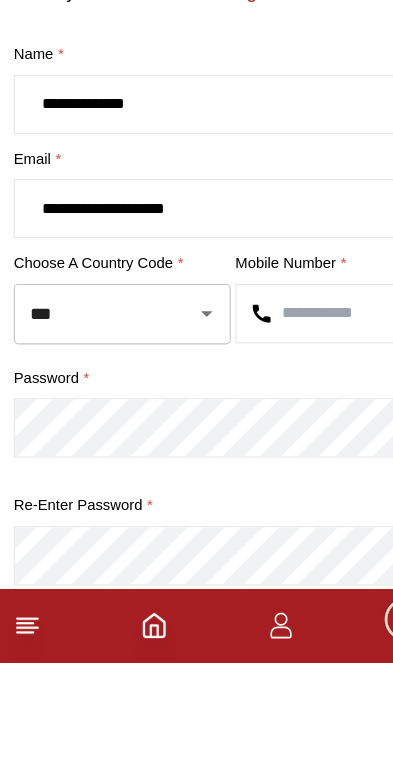 click at bounding box center [293, 454] 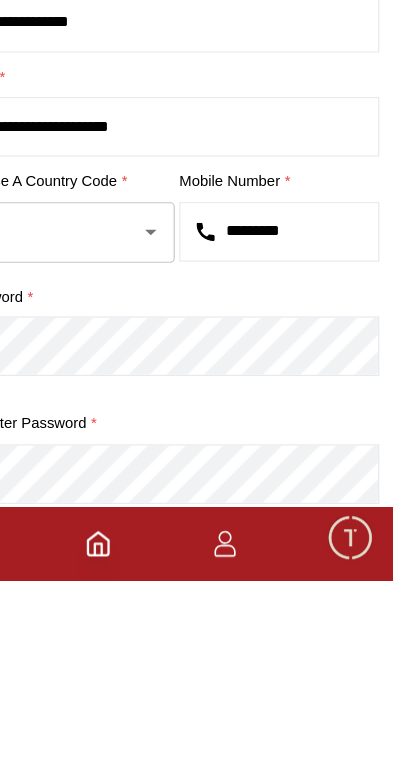 type on "*********" 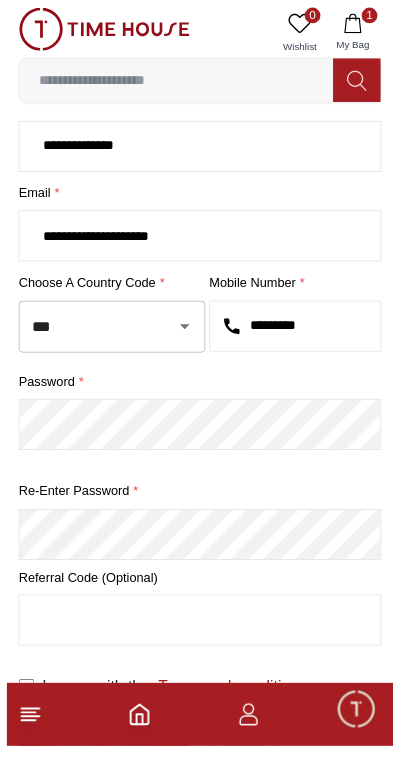 scroll, scrollTop: 201, scrollLeft: 0, axis: vertical 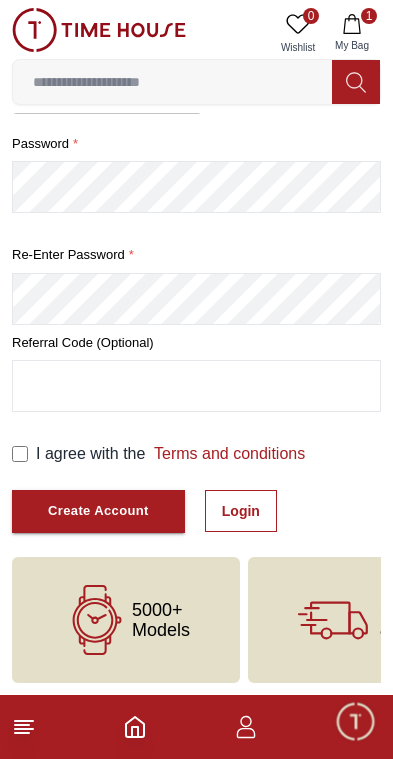 click on "Create Account" at bounding box center [98, 511] 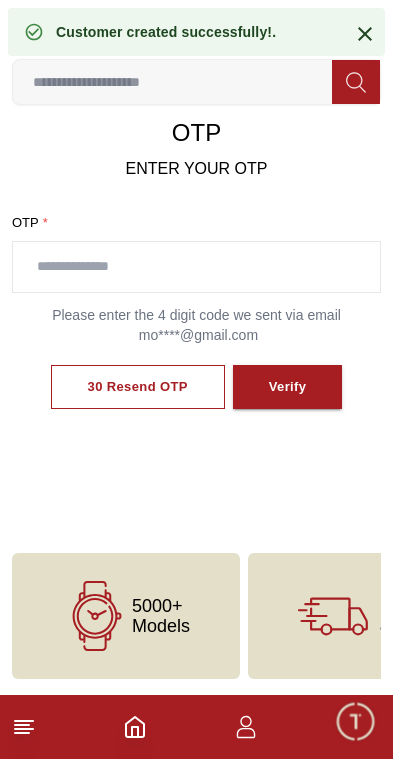 scroll, scrollTop: 115, scrollLeft: 0, axis: vertical 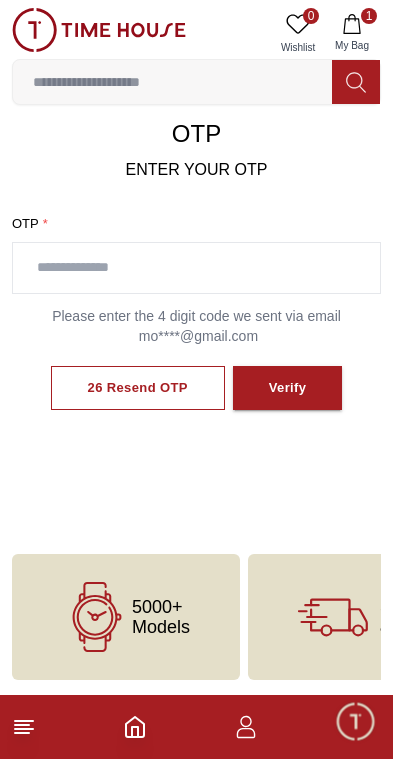 click at bounding box center (196, 268) 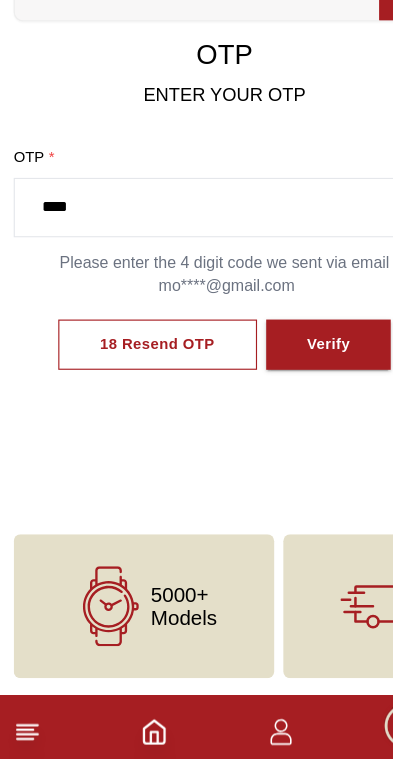 type on "****" 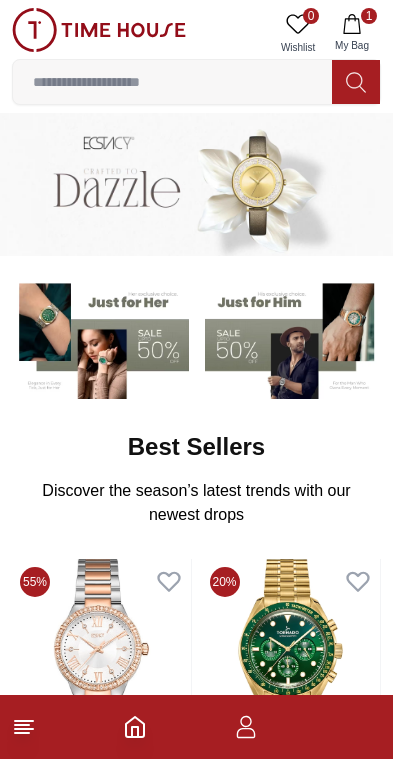 scroll, scrollTop: 0, scrollLeft: 0, axis: both 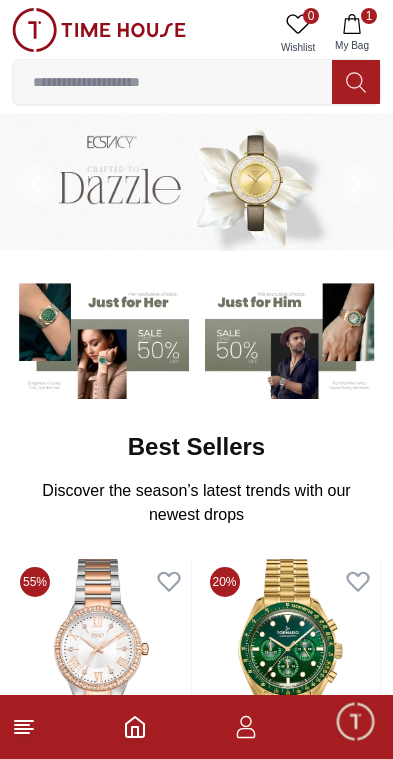 click 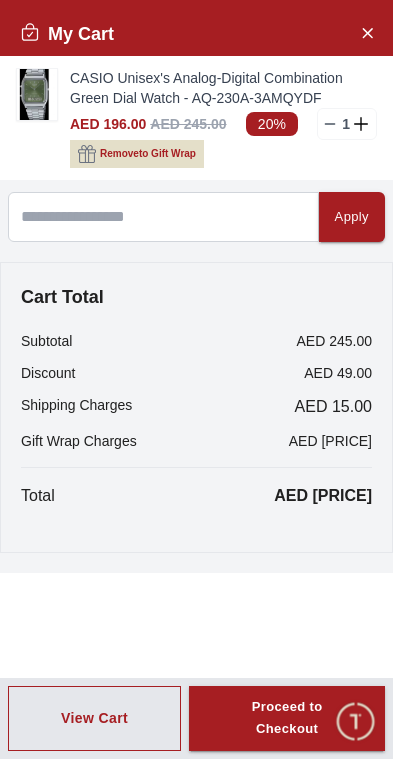 scroll, scrollTop: 0, scrollLeft: 0, axis: both 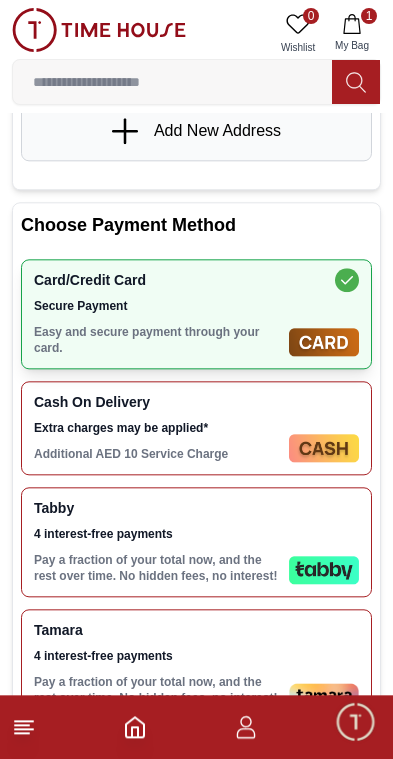 click on "Pay a fraction of your total now, and the rest over time. No hidden fees, no interest!" at bounding box center (157, 568) 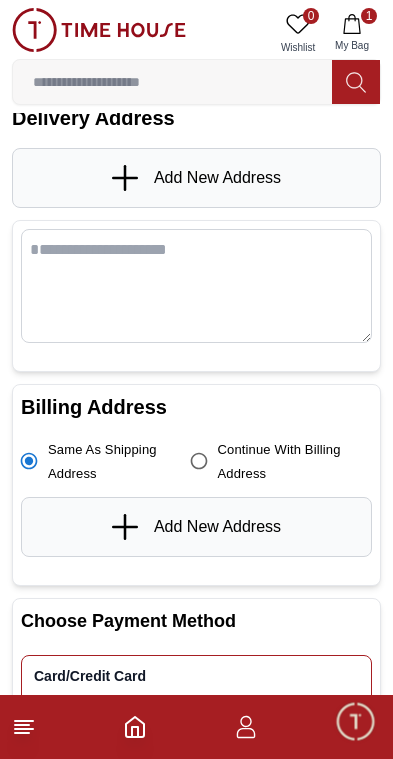 scroll, scrollTop: 0, scrollLeft: 0, axis: both 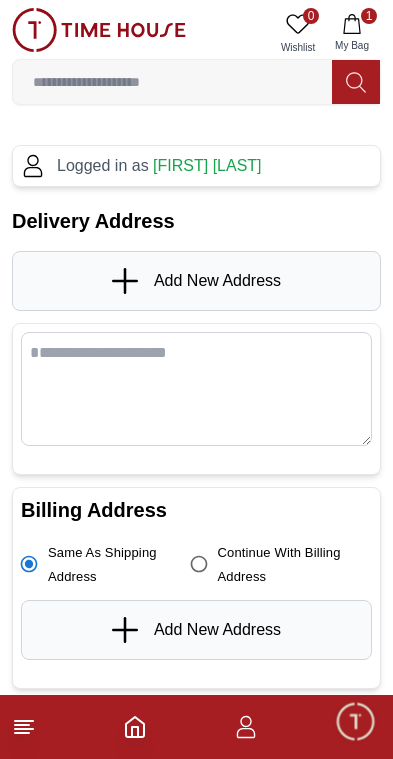 click on "Add New Address" at bounding box center (196, 281) 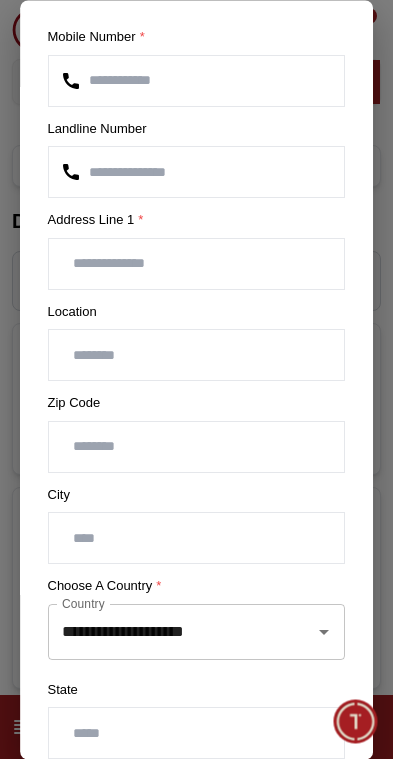 scroll, scrollTop: 169, scrollLeft: 0, axis: vertical 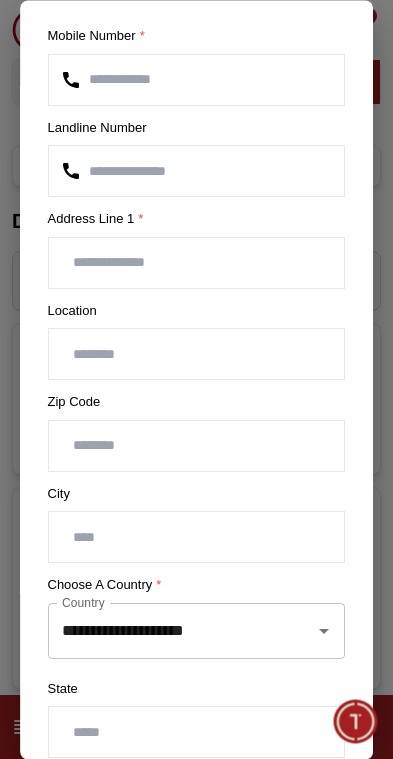 click at bounding box center [197, 263] 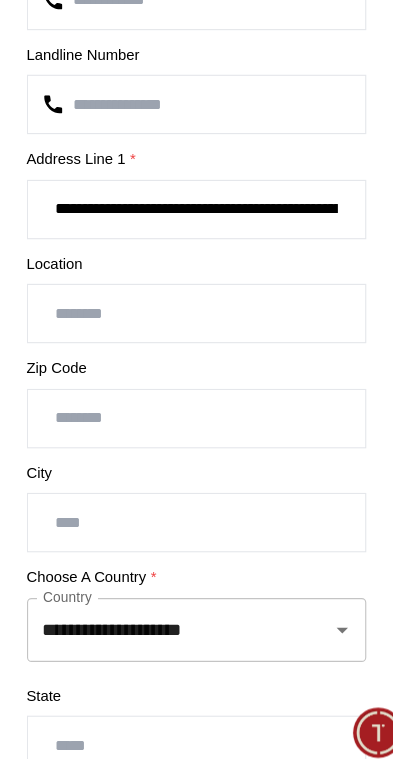 type on "**********" 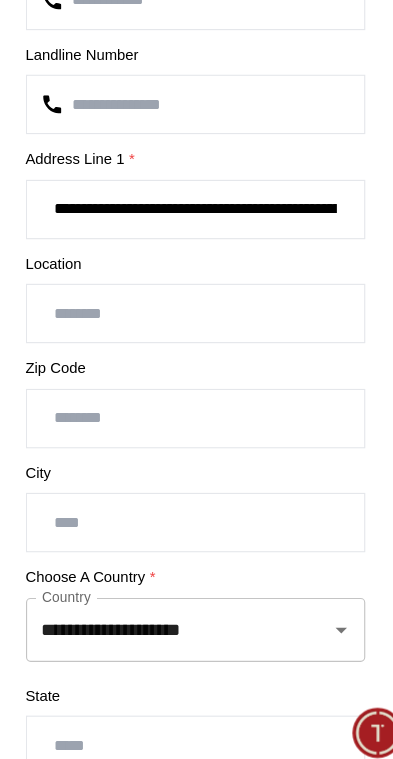 click at bounding box center (197, 538) 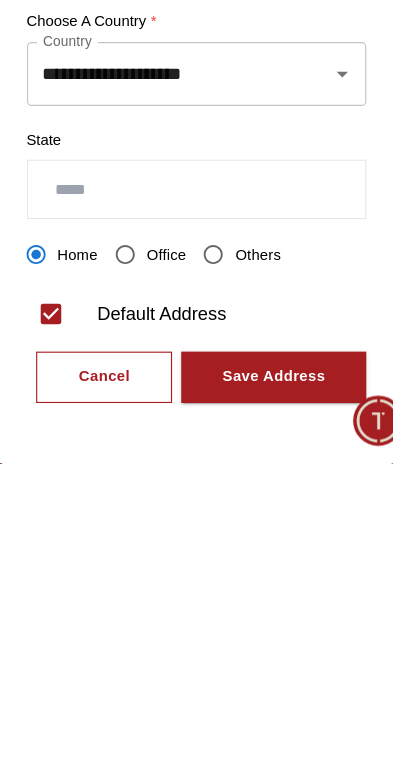 scroll, scrollTop: 363, scrollLeft: 0, axis: vertical 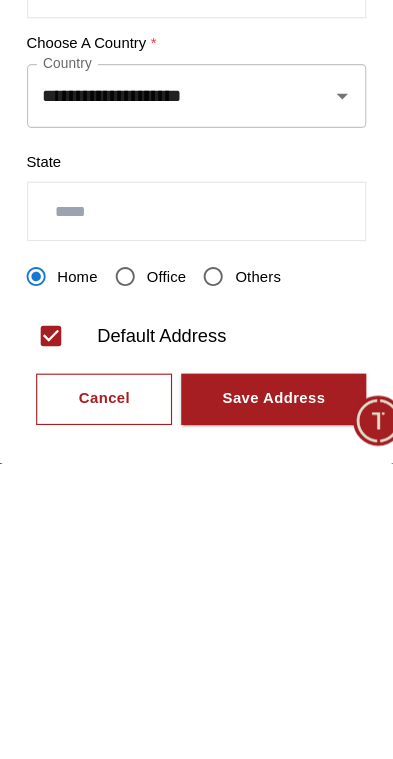 click at bounding box center (197, 539) 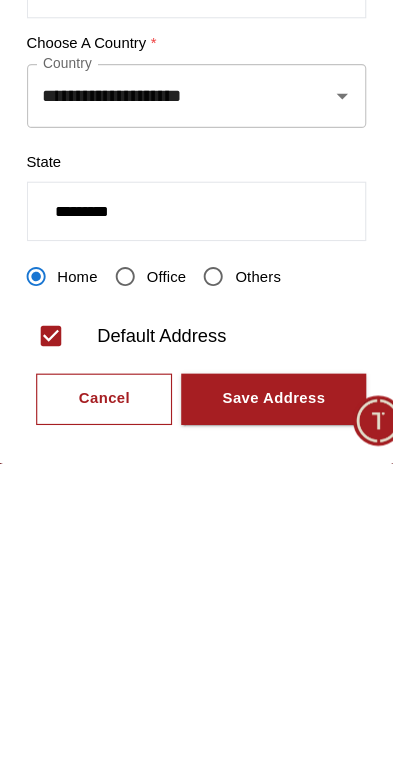 type on "*********" 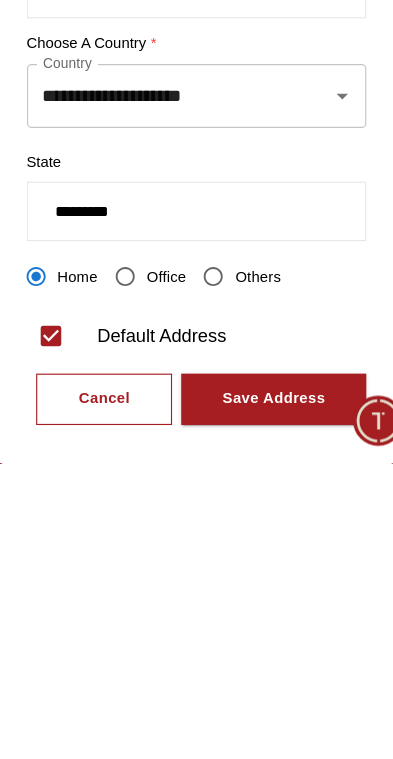 scroll, scrollTop: 258, scrollLeft: 0, axis: vertical 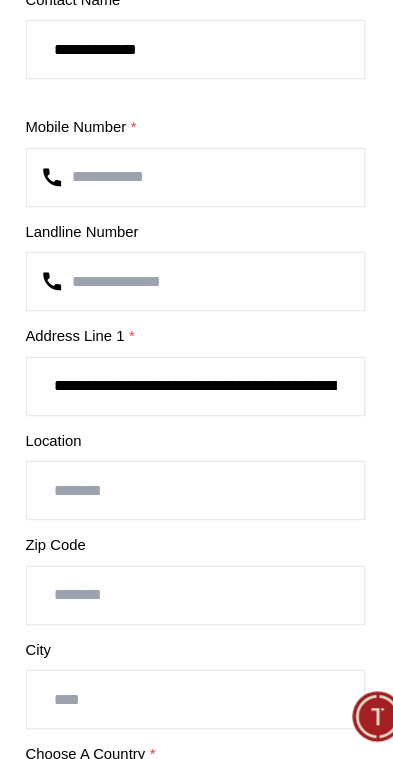 click at bounding box center (197, 524) 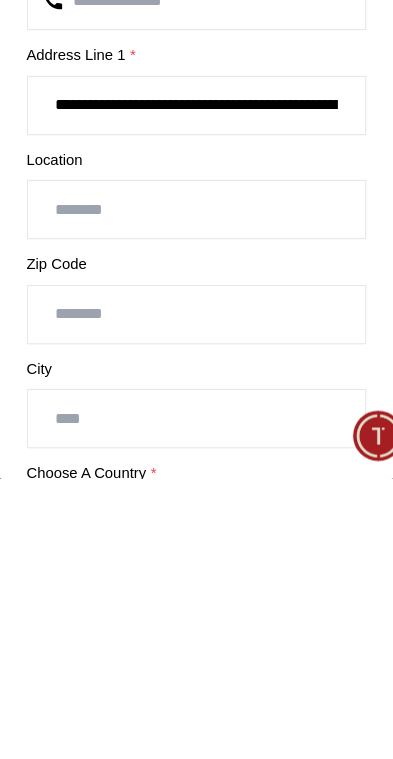 scroll, scrollTop: 504, scrollLeft: 0, axis: vertical 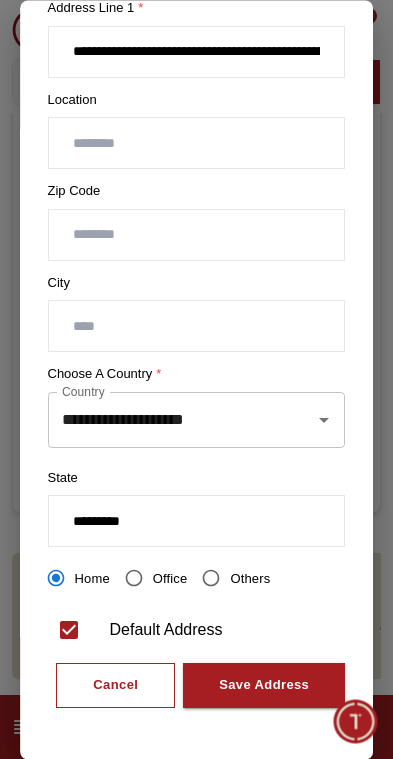 click on "Save Address" at bounding box center (264, 686) 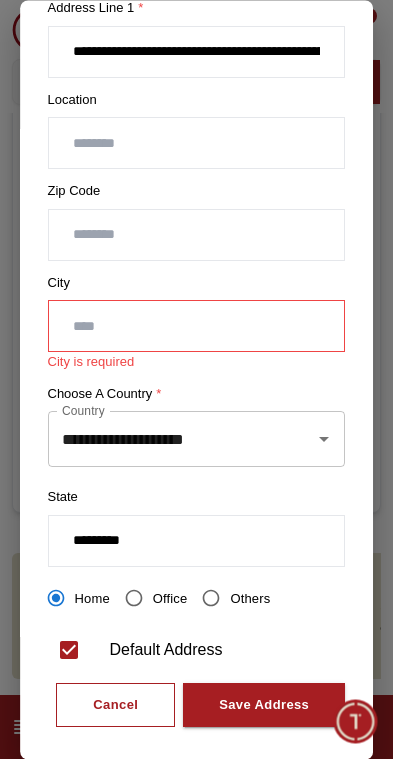 click at bounding box center [197, 327] 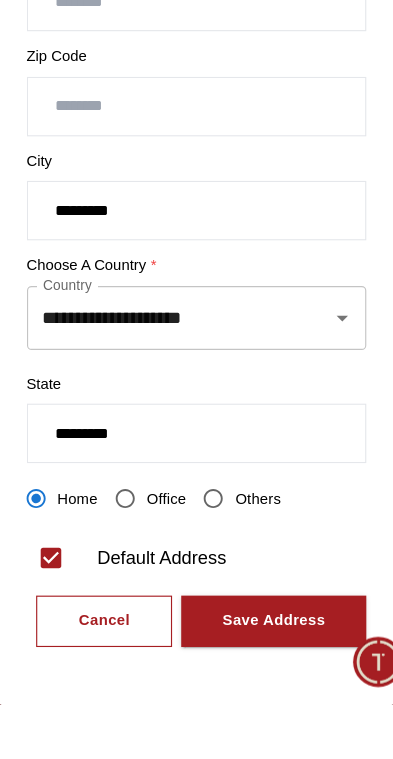 type on "*********" 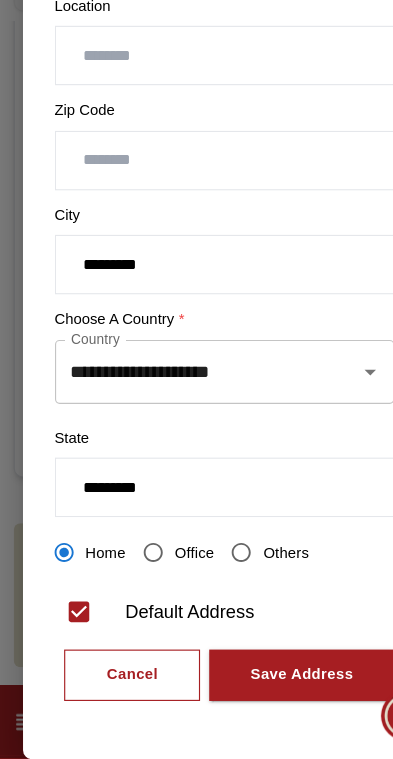 click on "*********" at bounding box center (197, 522) 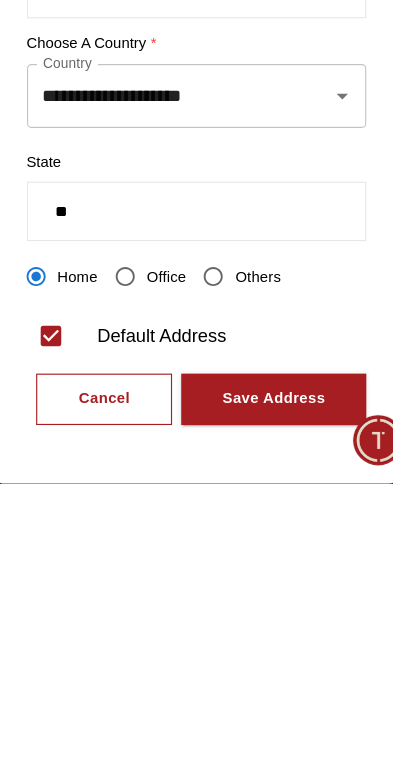 type on "*" 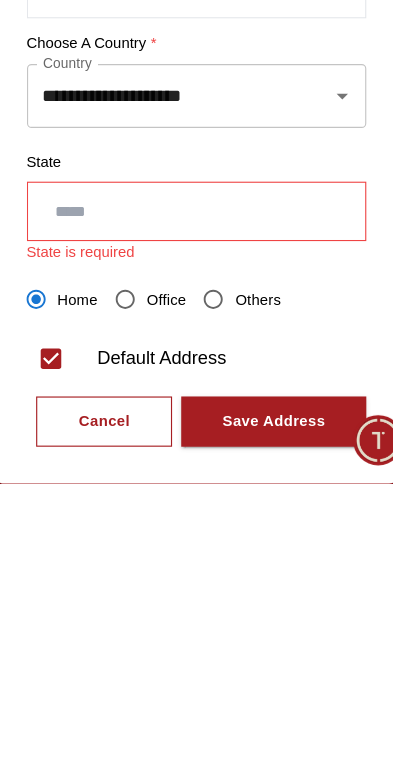 click on "Save Address" at bounding box center [264, 705] 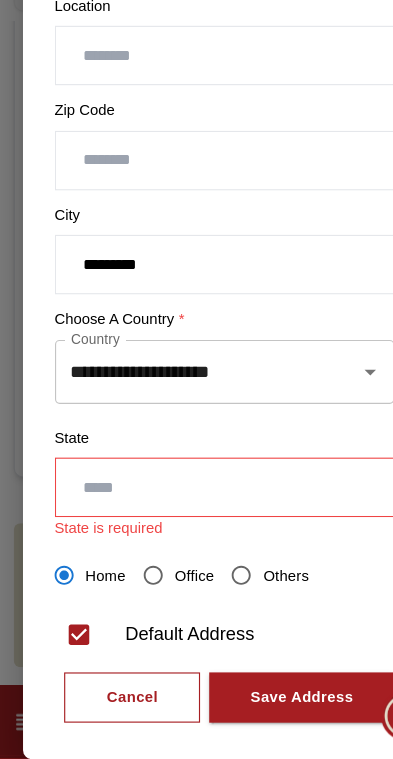 click at bounding box center (197, 522) 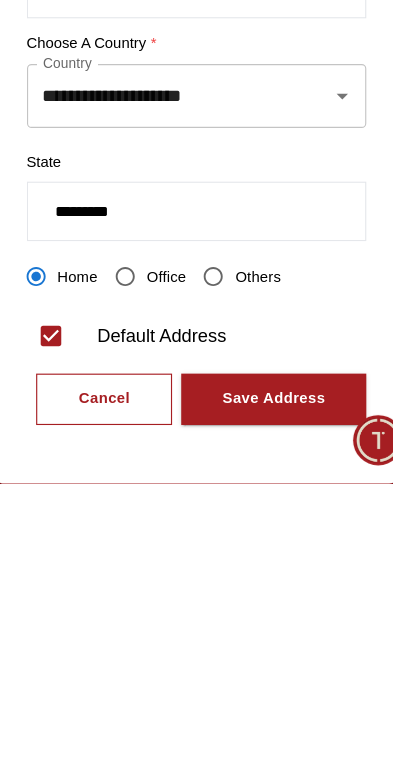 type on "*********" 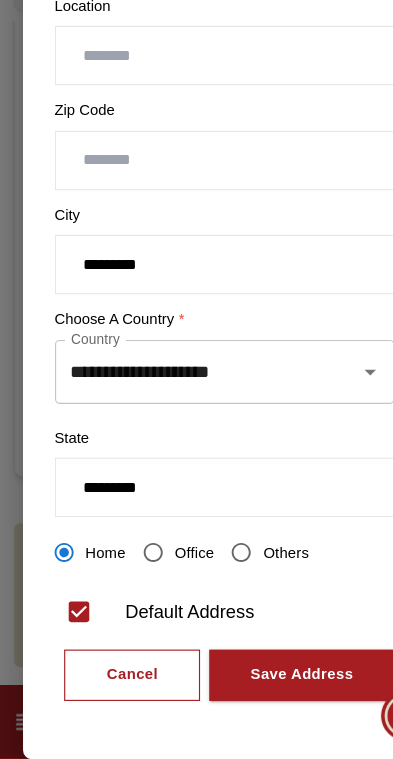 click on "Save Address" at bounding box center (264, 686) 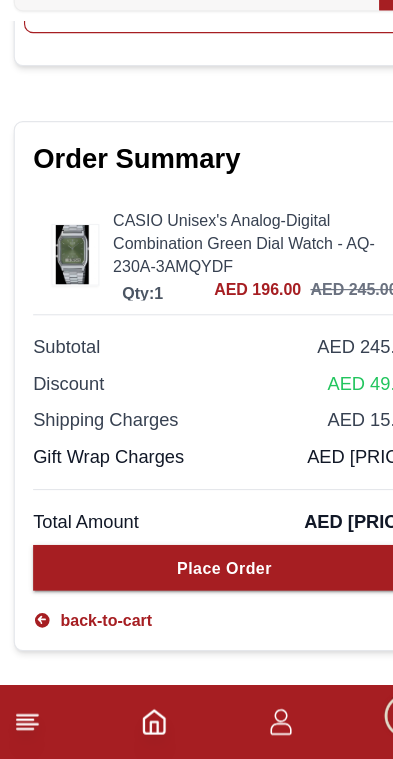 scroll, scrollTop: 0, scrollLeft: 0, axis: both 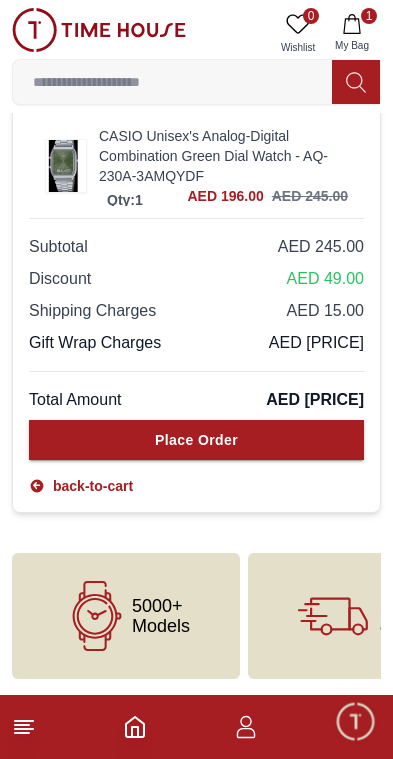 click on "Place Order" at bounding box center [196, 440] 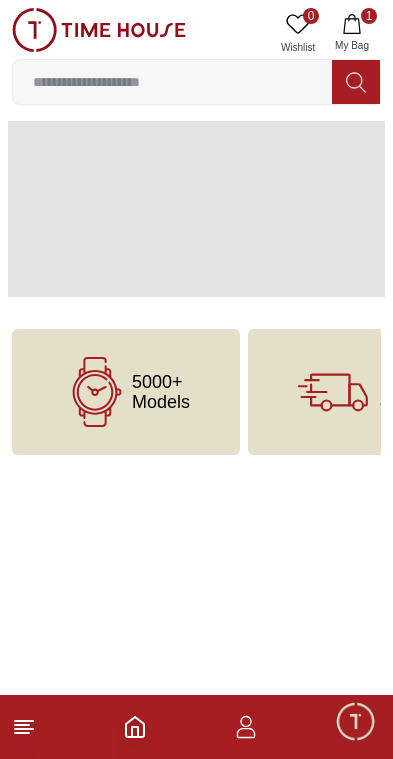 scroll, scrollTop: 0, scrollLeft: 0, axis: both 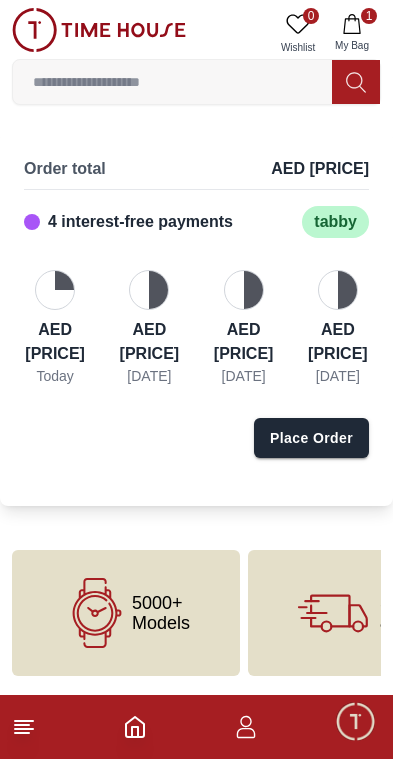 click at bounding box center [55, 290] 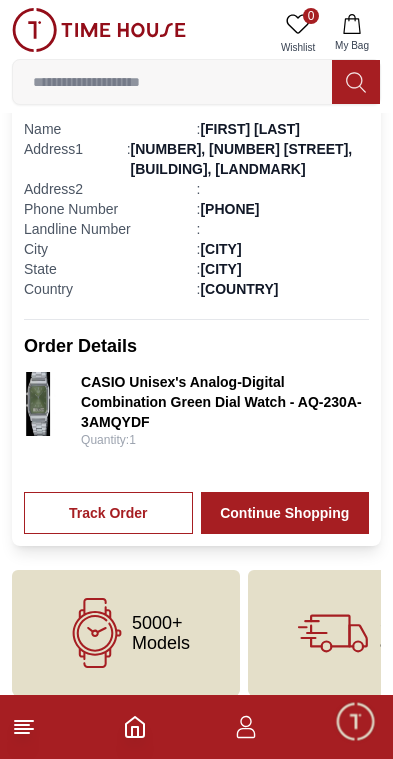 scroll, scrollTop: 742, scrollLeft: 0, axis: vertical 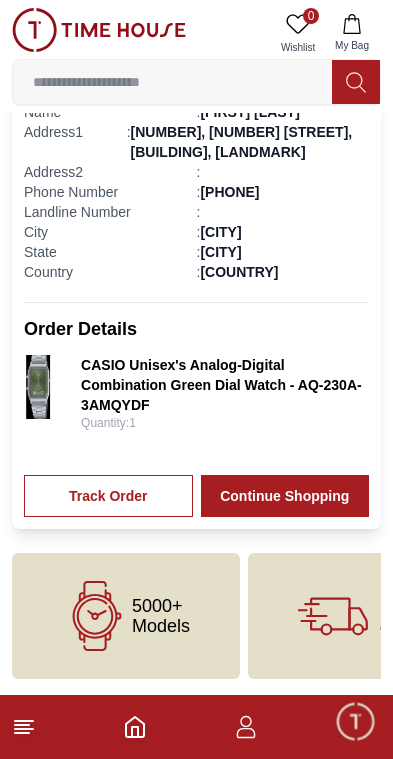 click on "Track Order" at bounding box center (108, 496) 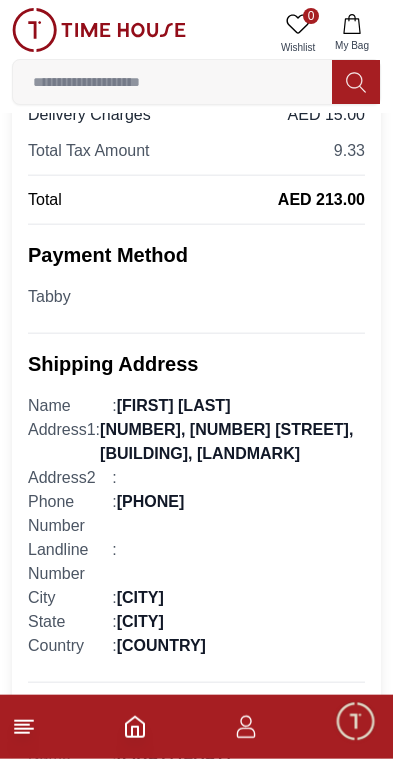 scroll, scrollTop: 688, scrollLeft: 0, axis: vertical 